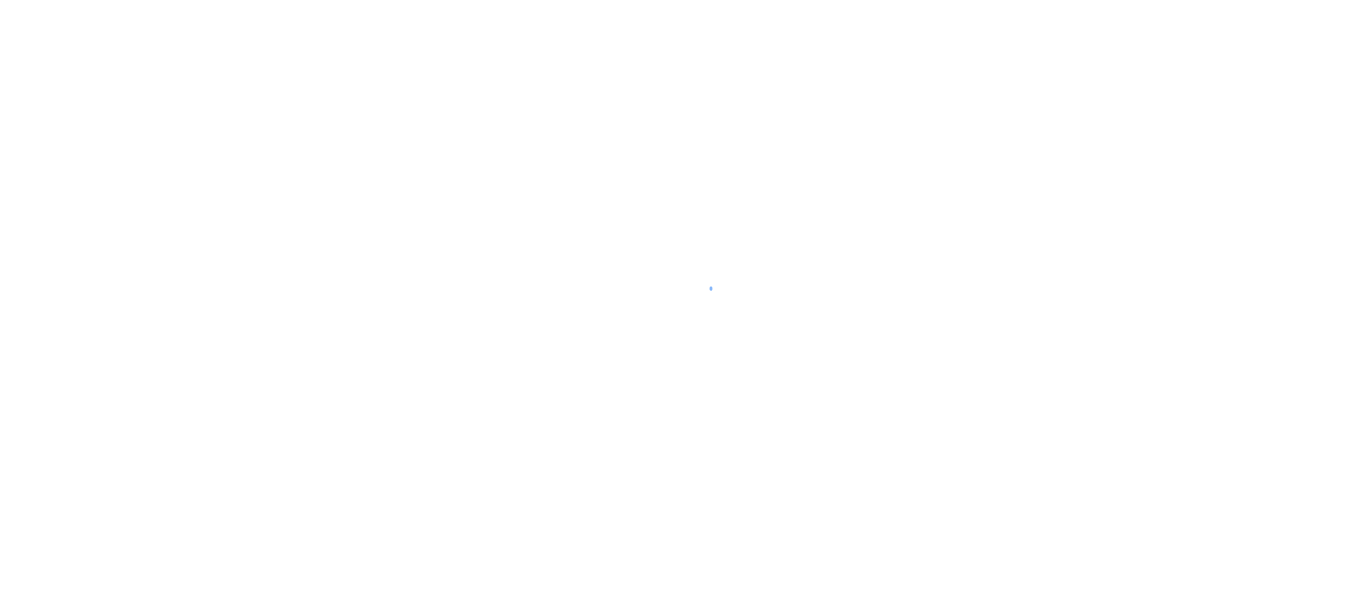 scroll, scrollTop: 0, scrollLeft: 0, axis: both 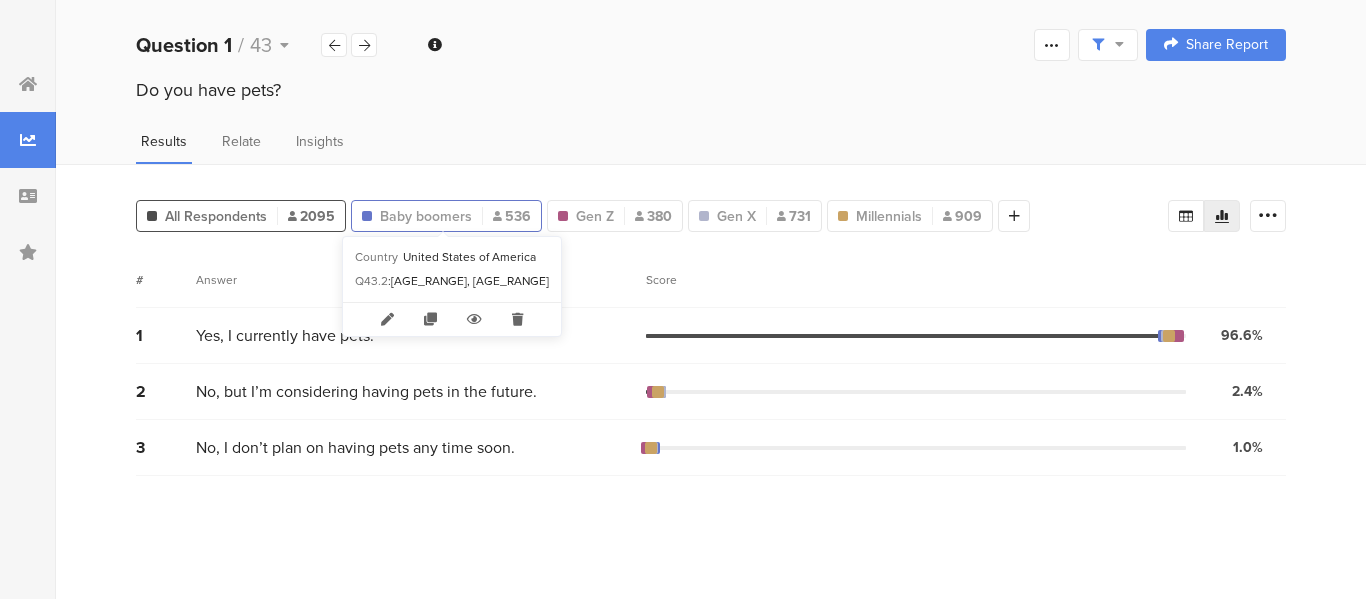 click on "Baby boomers" at bounding box center [426, 216] 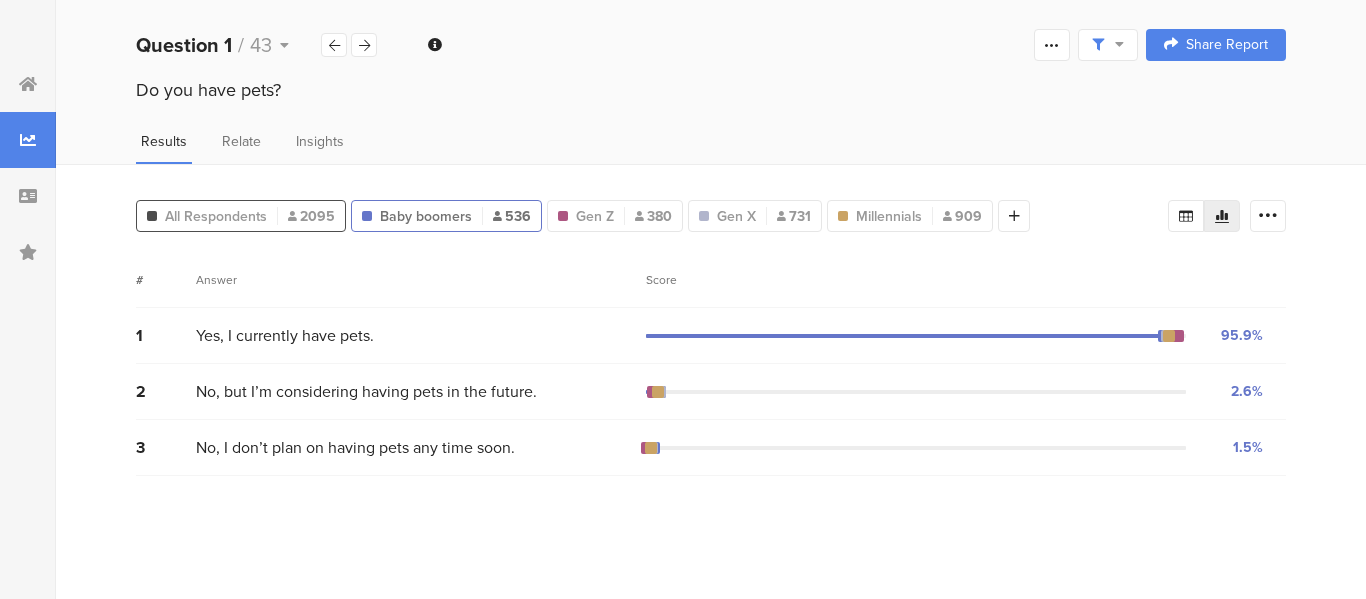 click on "All Respondents" at bounding box center [216, 216] 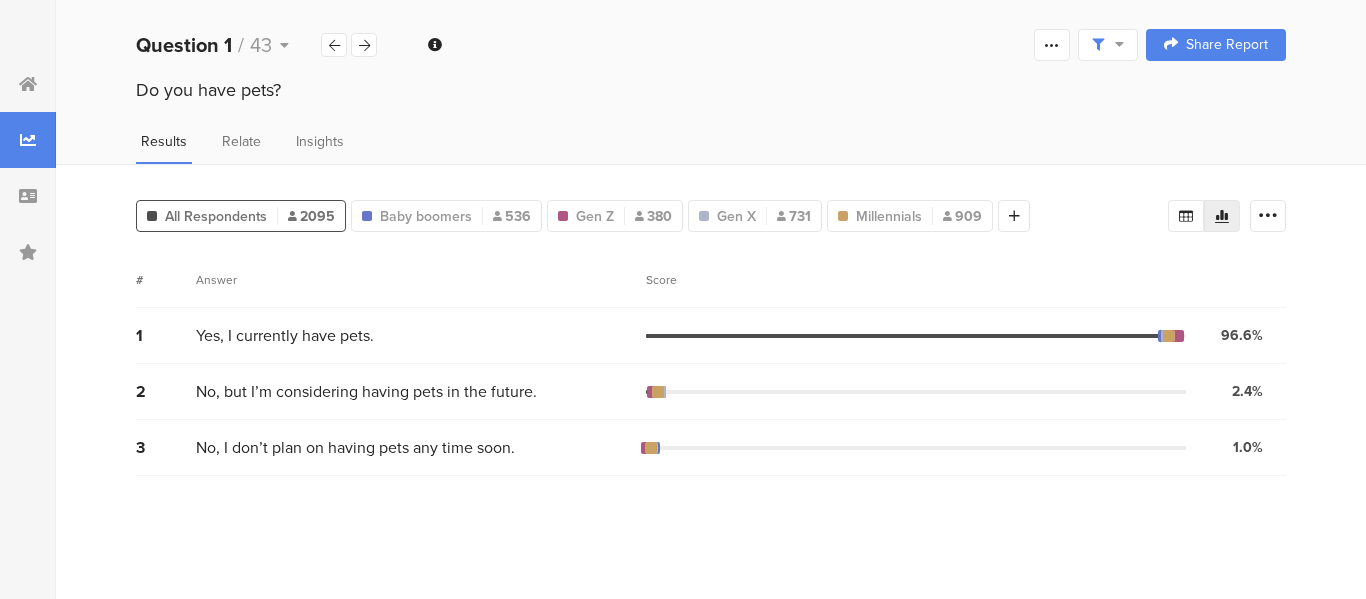 click on "1" at bounding box center [166, 335] 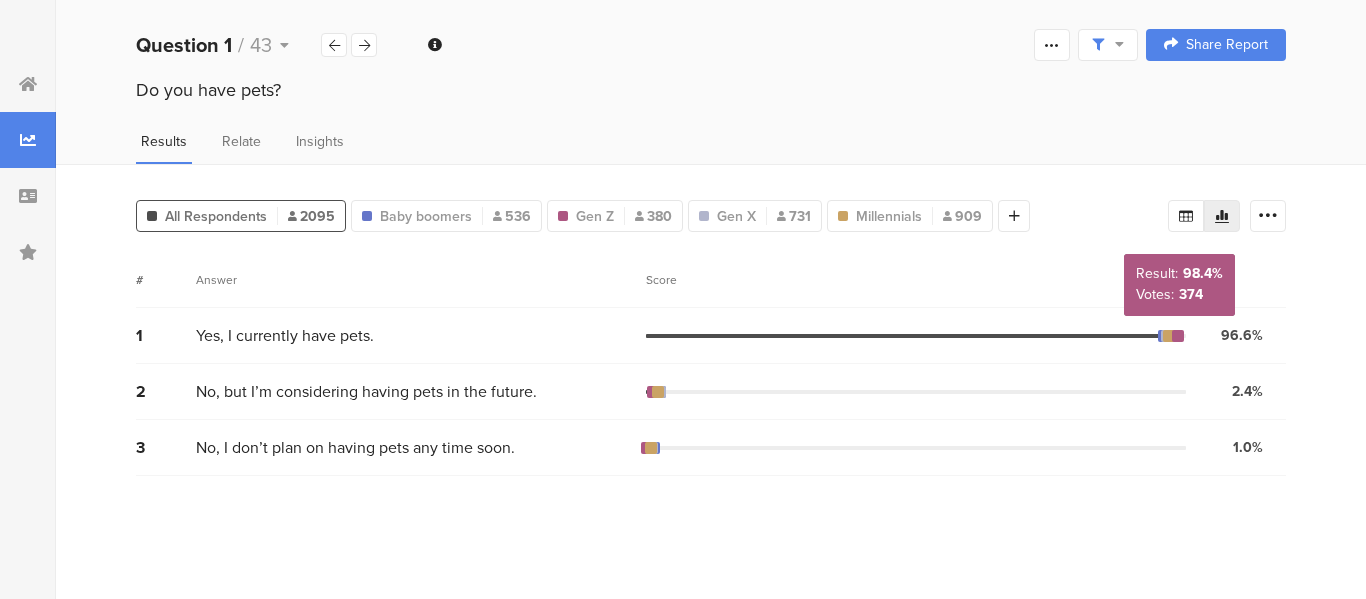 click at bounding box center (1178, 336) 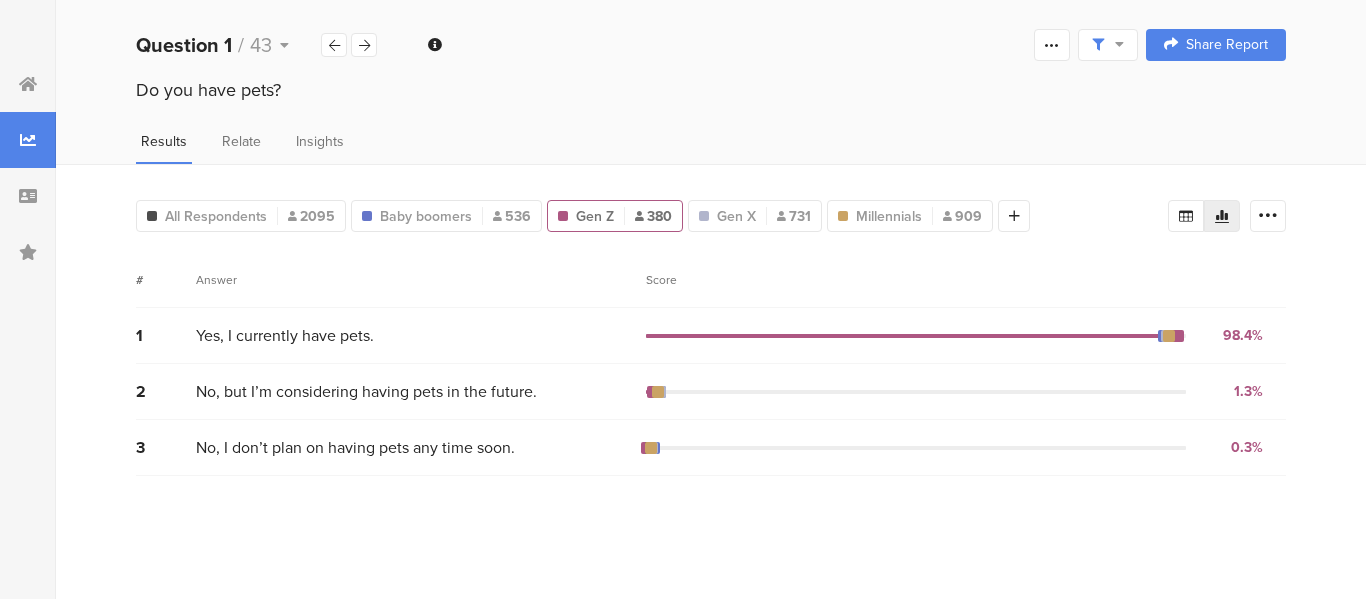 click on "1     Yes, I currently have pets.             98.4%   374 votes" at bounding box center (711, 336) 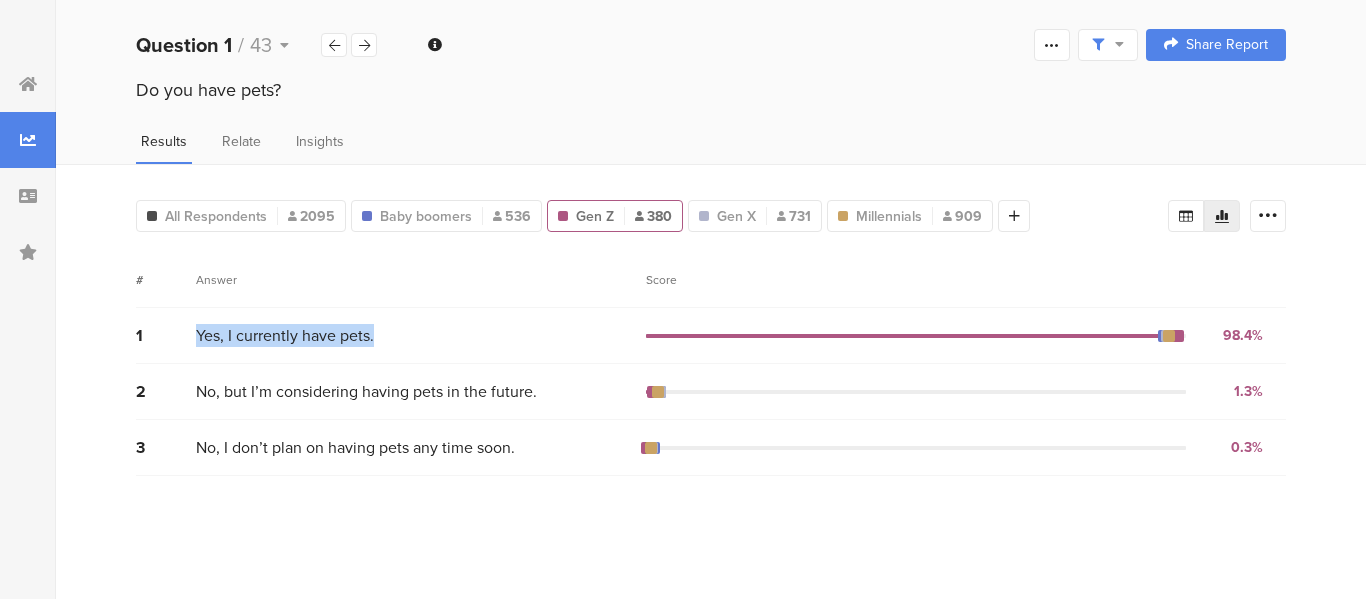 click on "1     Yes, I currently have pets.             98.4%   374 votes" at bounding box center (711, 336) 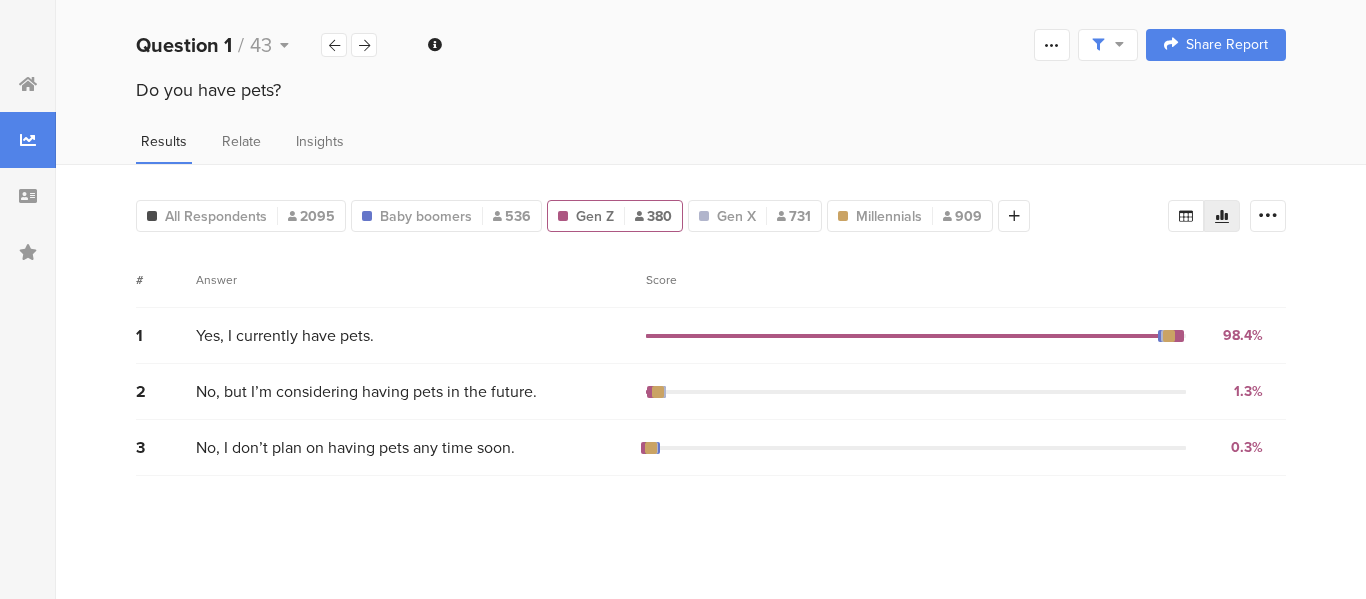 click on "1     Yes, I currently have pets.             98.4%   374 votes" at bounding box center [711, 336] 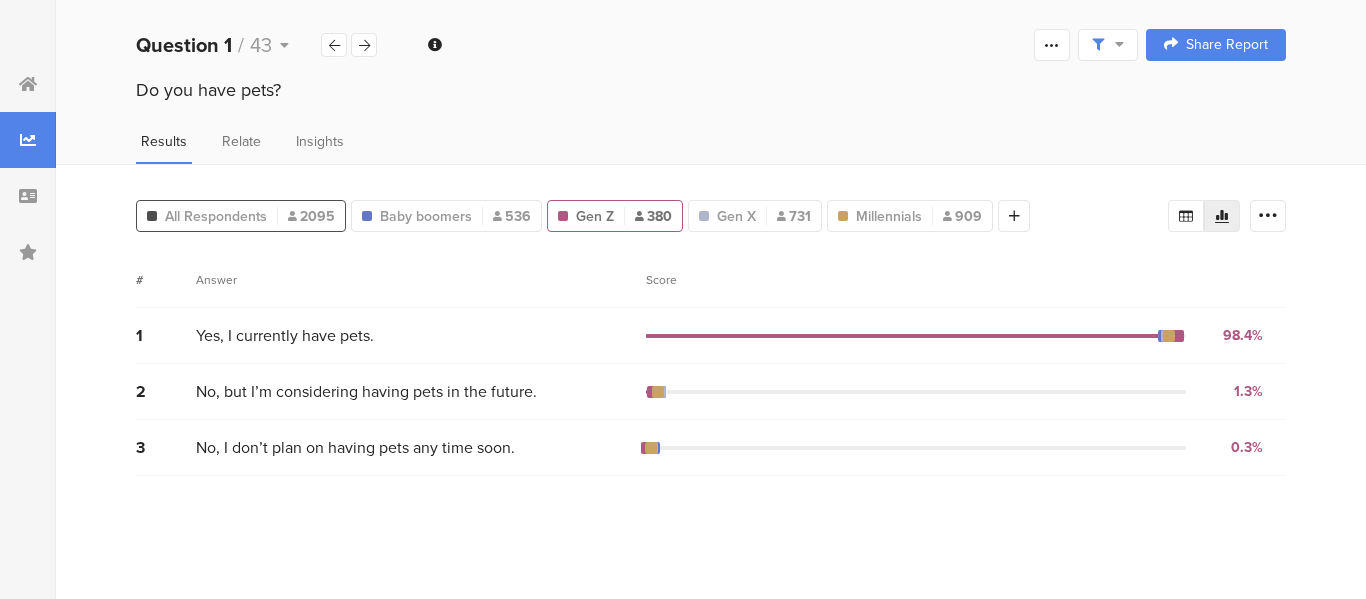 click on "All Respondents" at bounding box center (216, 216) 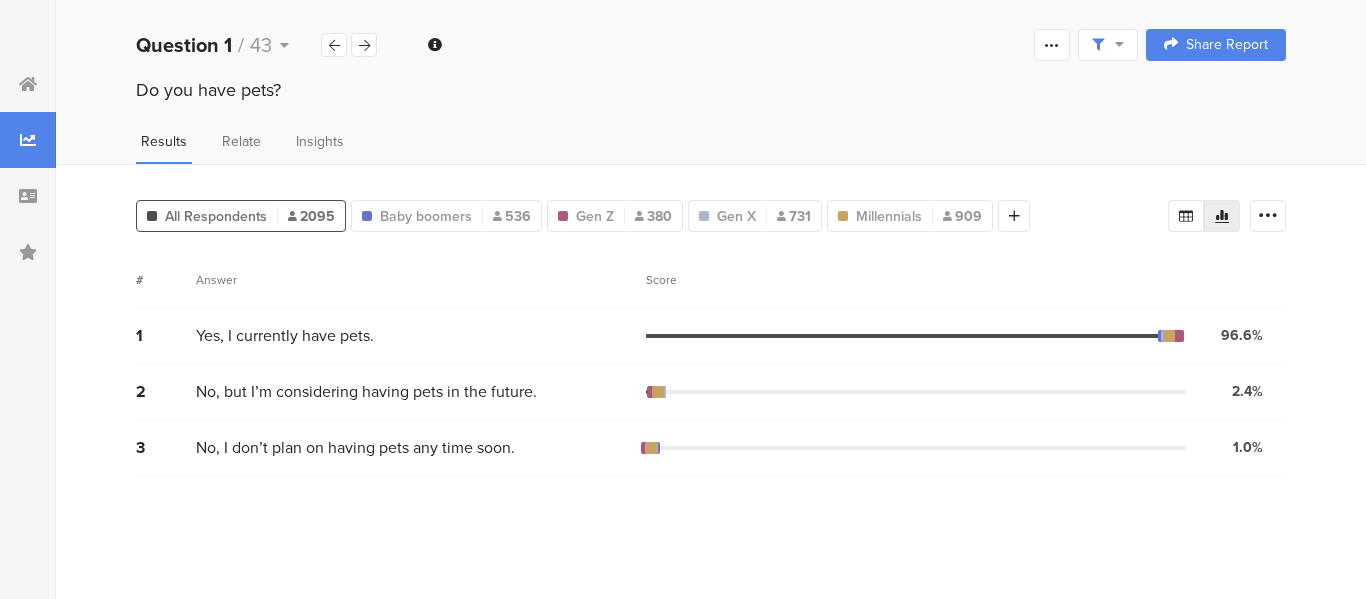 click on "1     Yes, I currently have pets.             96.6%   2024 votes" at bounding box center [711, 336] 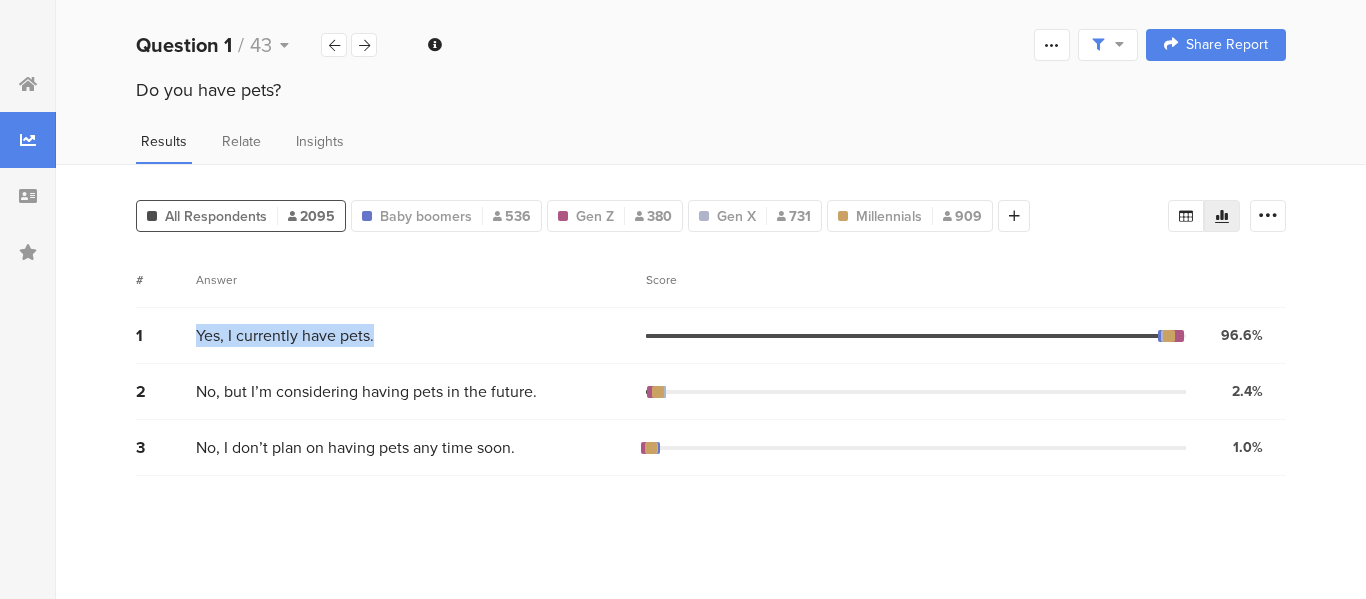 click on "1     Yes, I currently have pets.             96.6%   2024 votes" at bounding box center [711, 336] 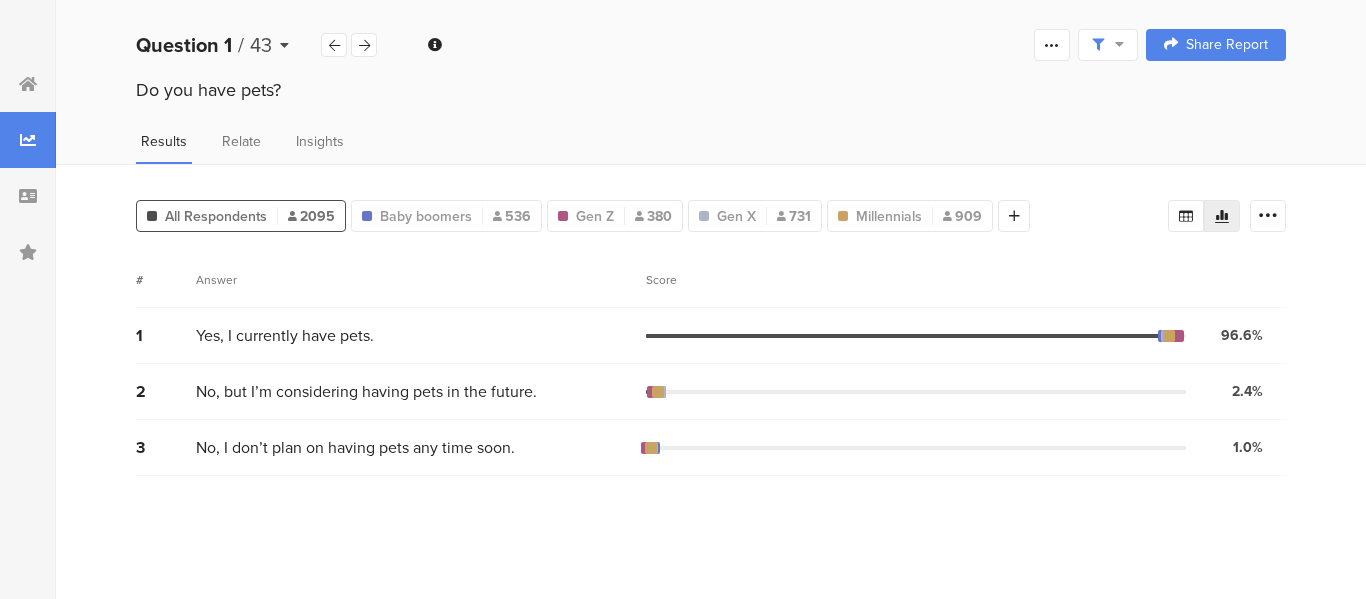 click on "/" at bounding box center (241, 45) 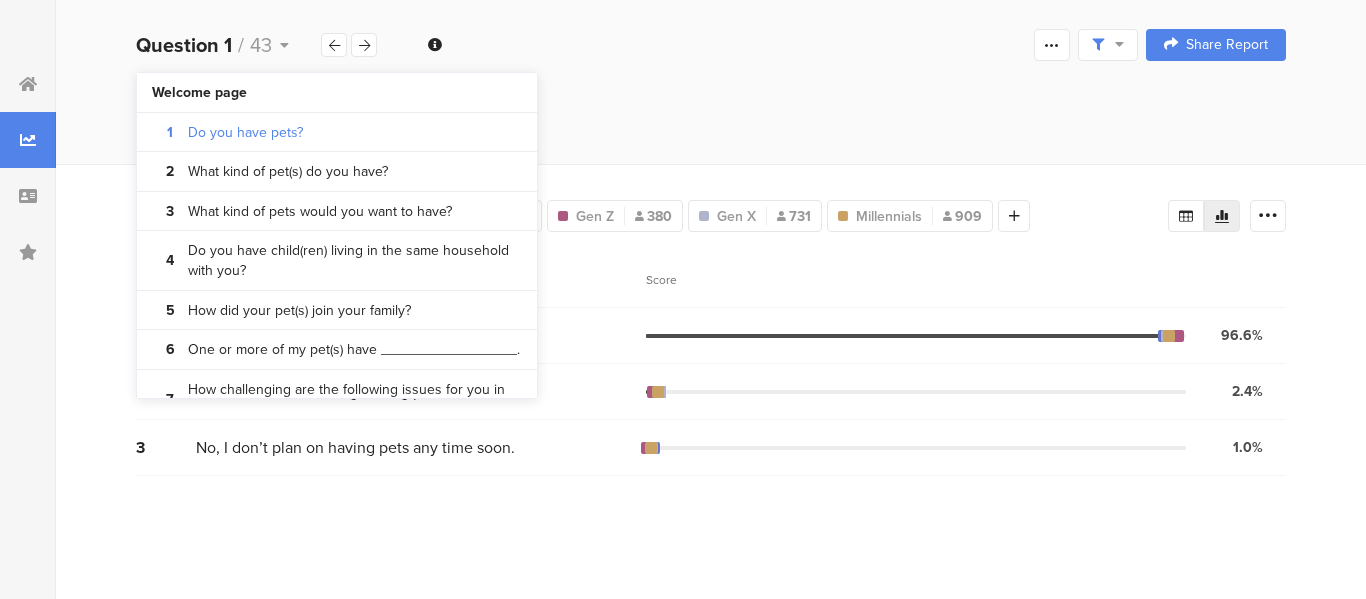 click on "Results Relate Insights" at bounding box center [711, 147] 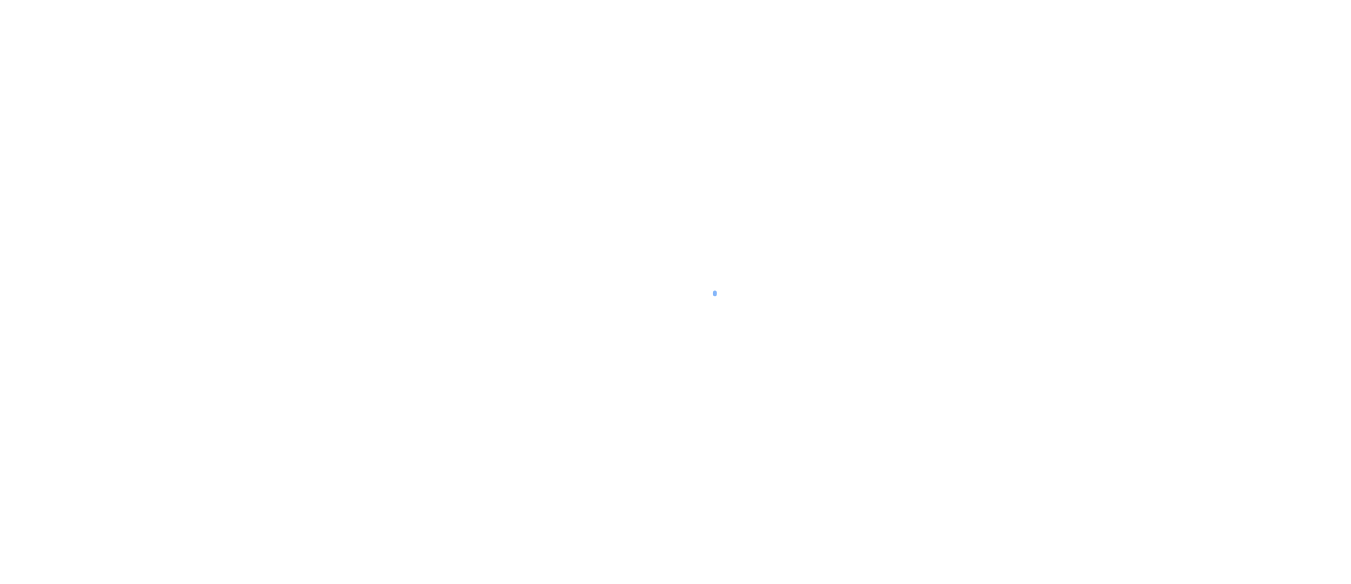 scroll, scrollTop: 0, scrollLeft: 0, axis: both 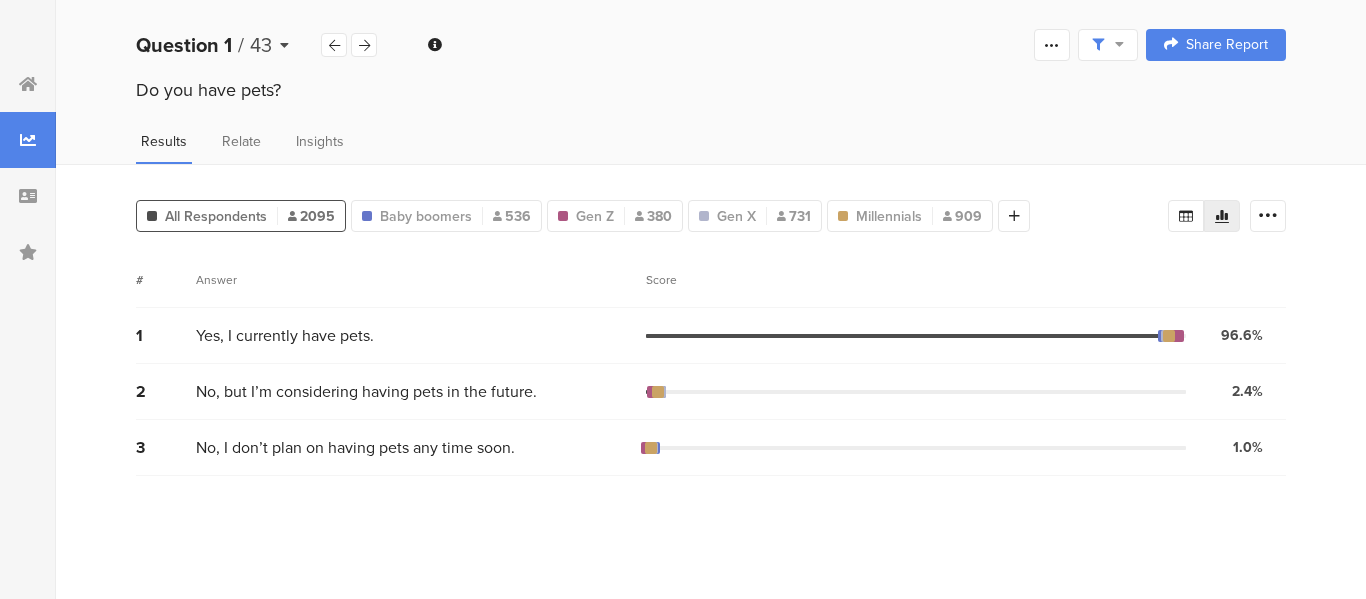 click at bounding box center [284, 45] 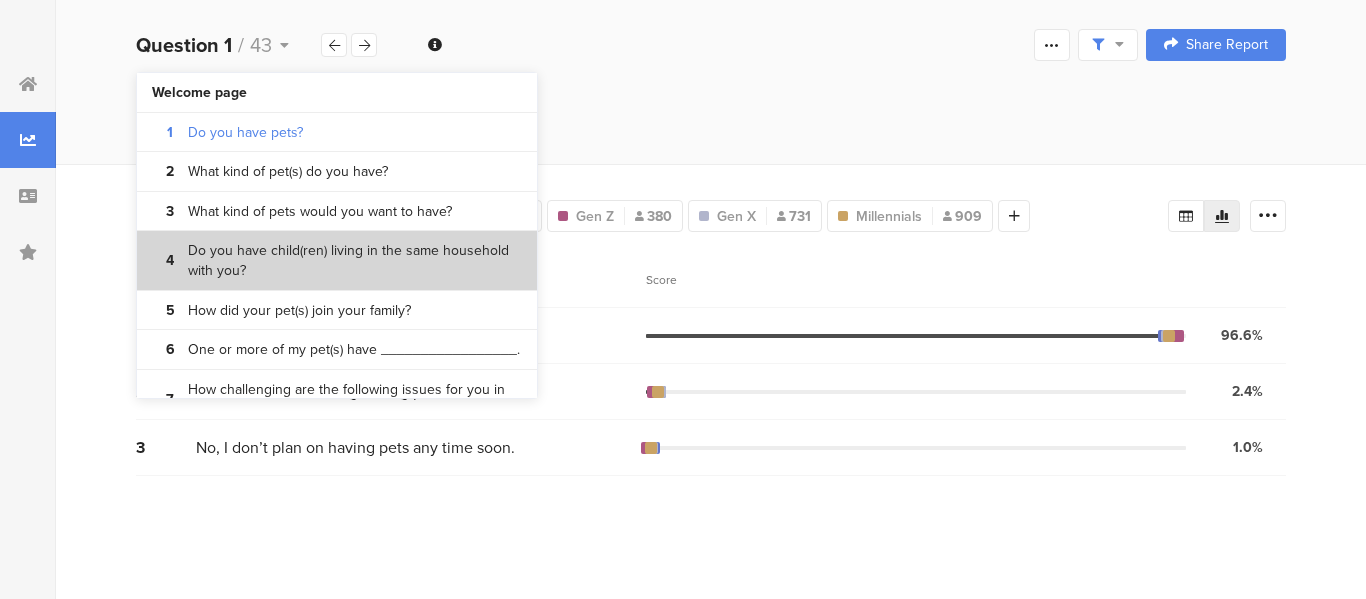 click on "Do you have child(ren) living in the same household with you?" at bounding box center [355, 260] 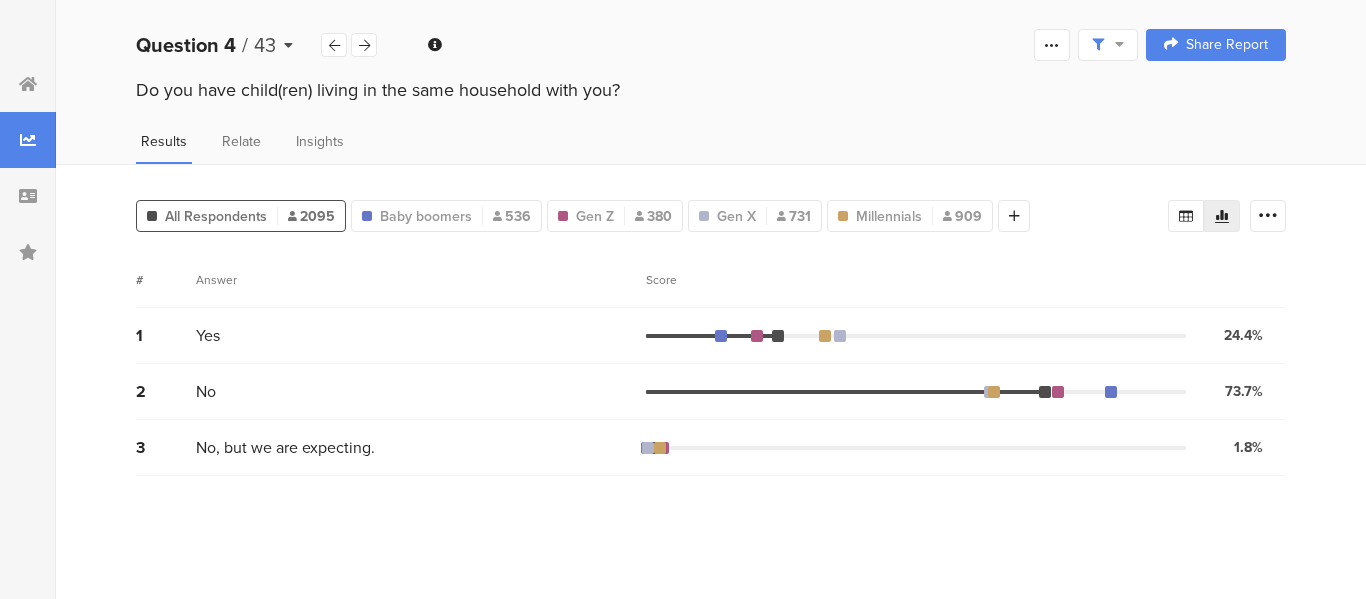 click on "43" at bounding box center [265, 45] 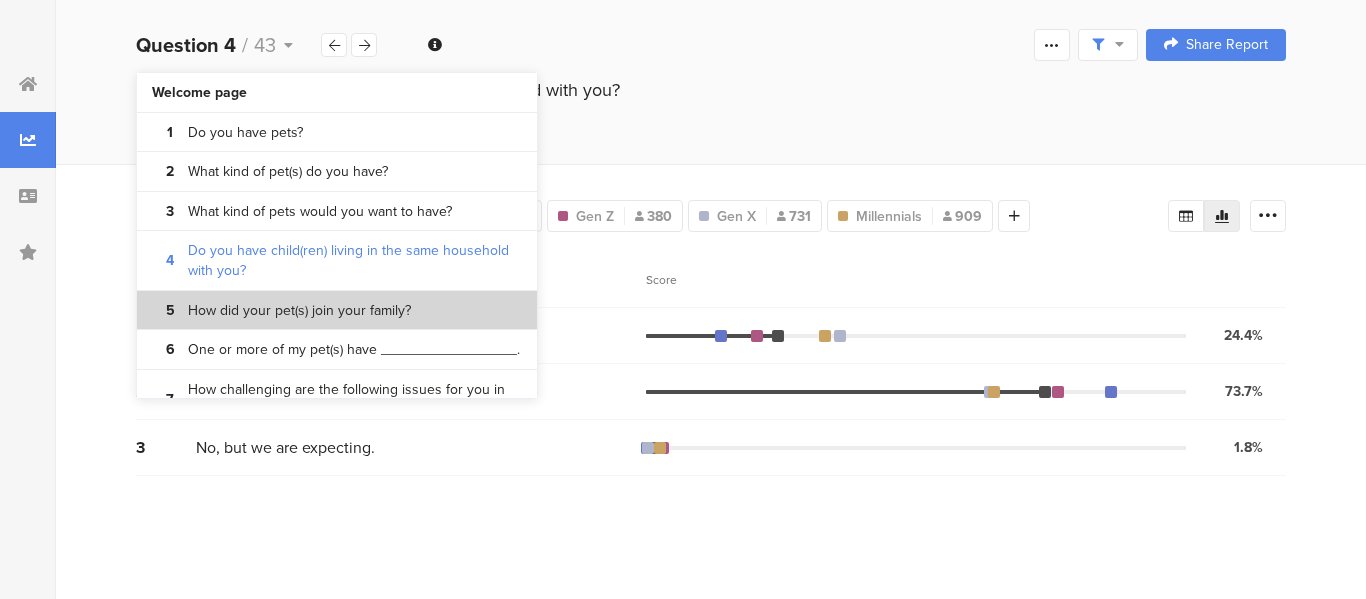 click on "How did your pet(s) join your family?" at bounding box center (299, 311) 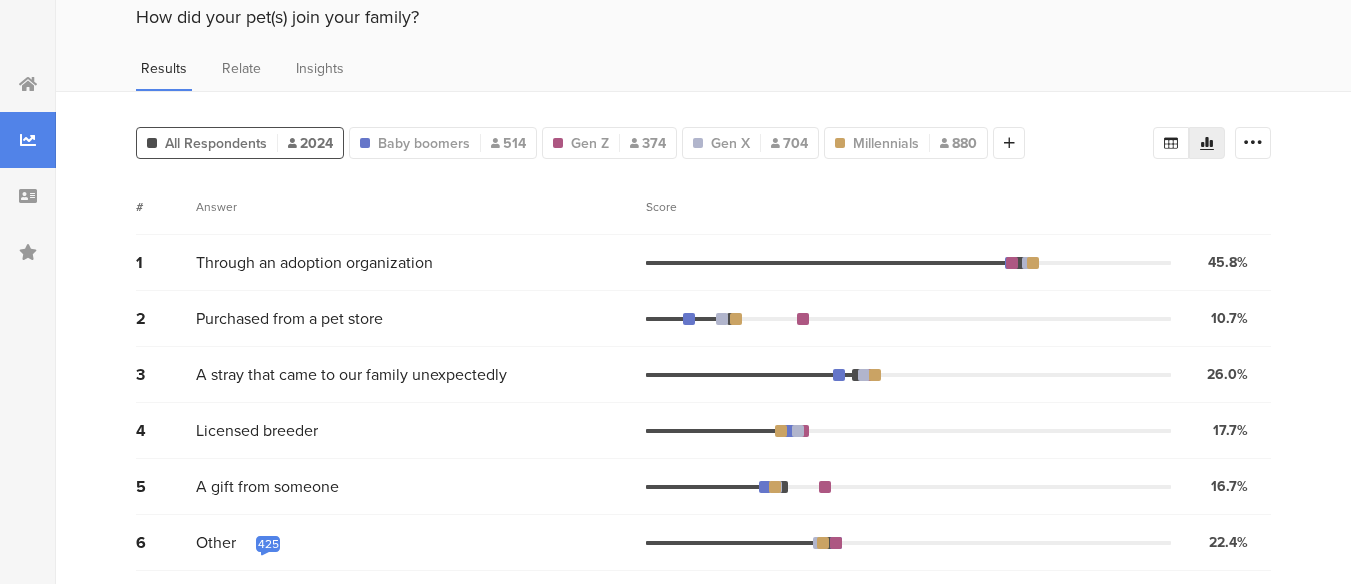 scroll, scrollTop: 0, scrollLeft: 0, axis: both 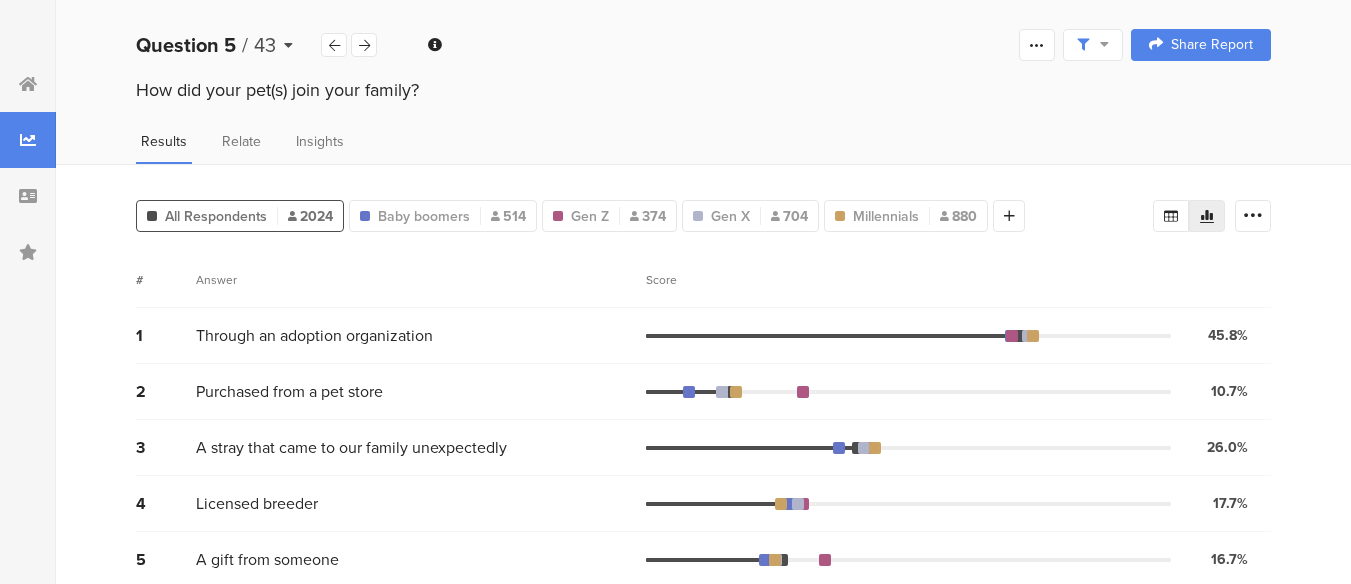click on "/" at bounding box center (245, 45) 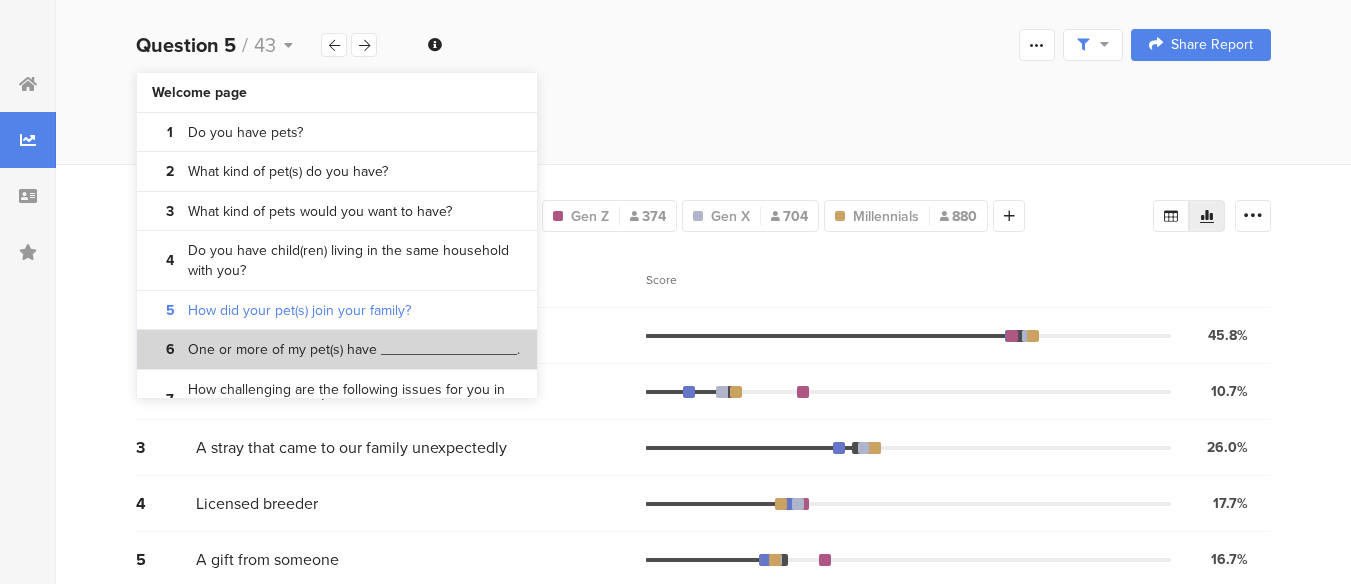 click on "One or more of my pet(s) have _________________." at bounding box center [354, 350] 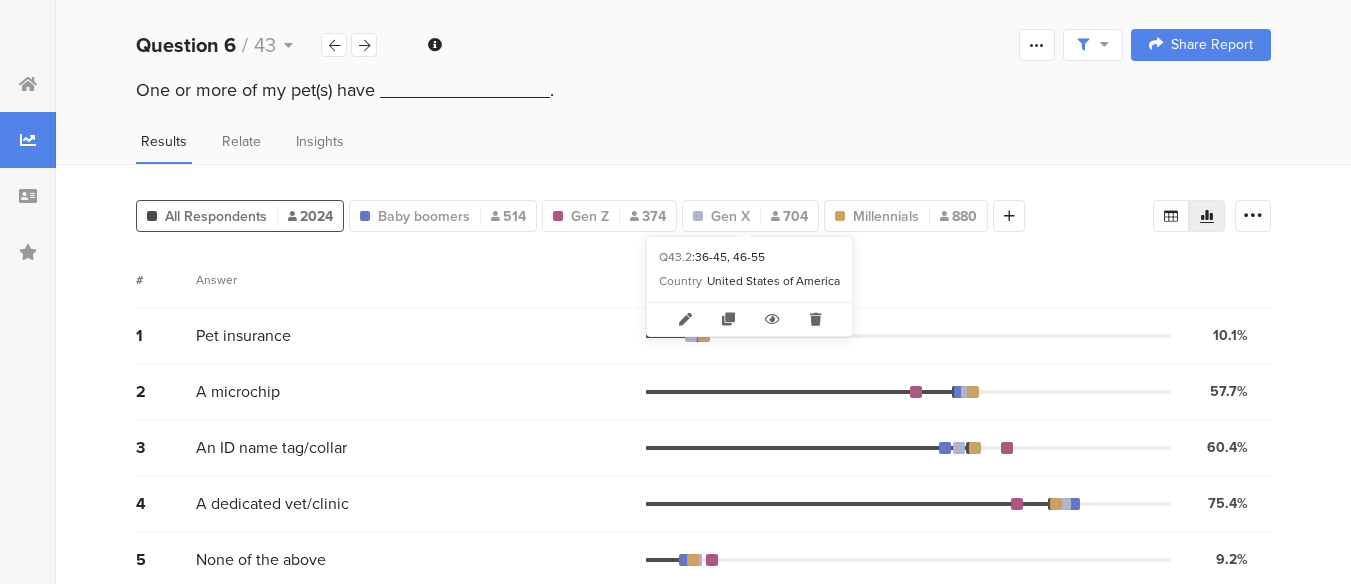 scroll, scrollTop: 17, scrollLeft: 0, axis: vertical 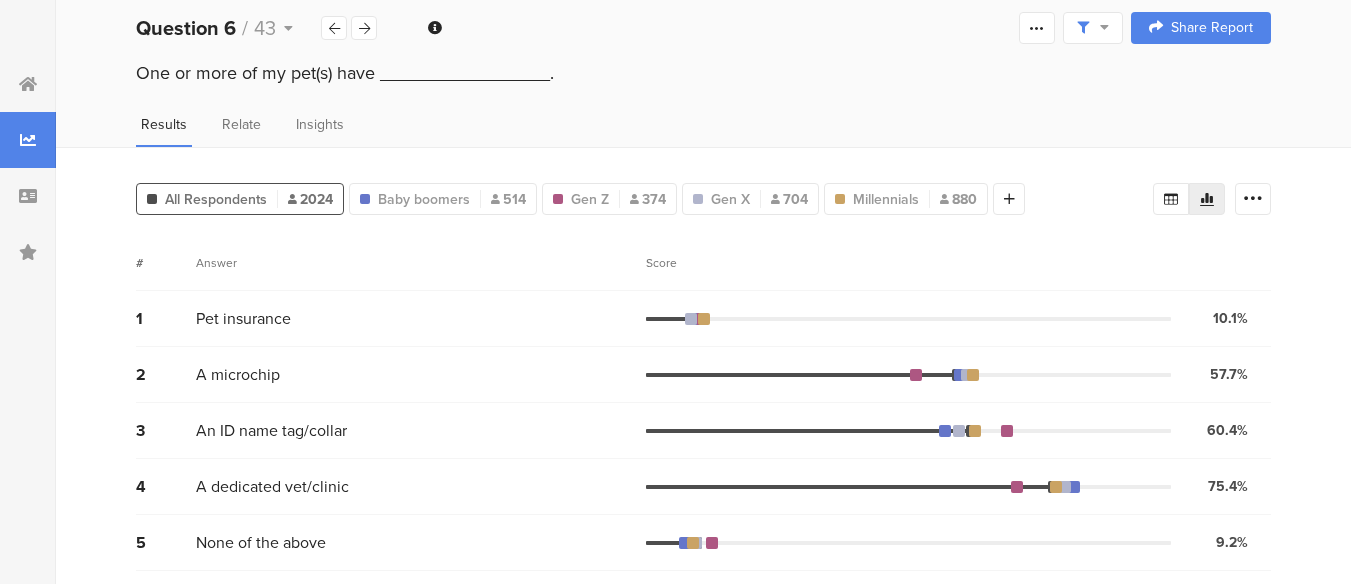 click on "Question 6   /   43
Question Type
Multiple Choice
Required
This question was required
Minimum Answers Allowed
One
Maximum Answers Allowed
Unlimited
Randomization
Answers choices were randomized             Confidence Level       95   %     Preview survey     Edit survey       Purge results
Complete Responses Only
Edit Sample
Share Report
Share     Cancel
Share Report
Share Report" at bounding box center (703, 28) 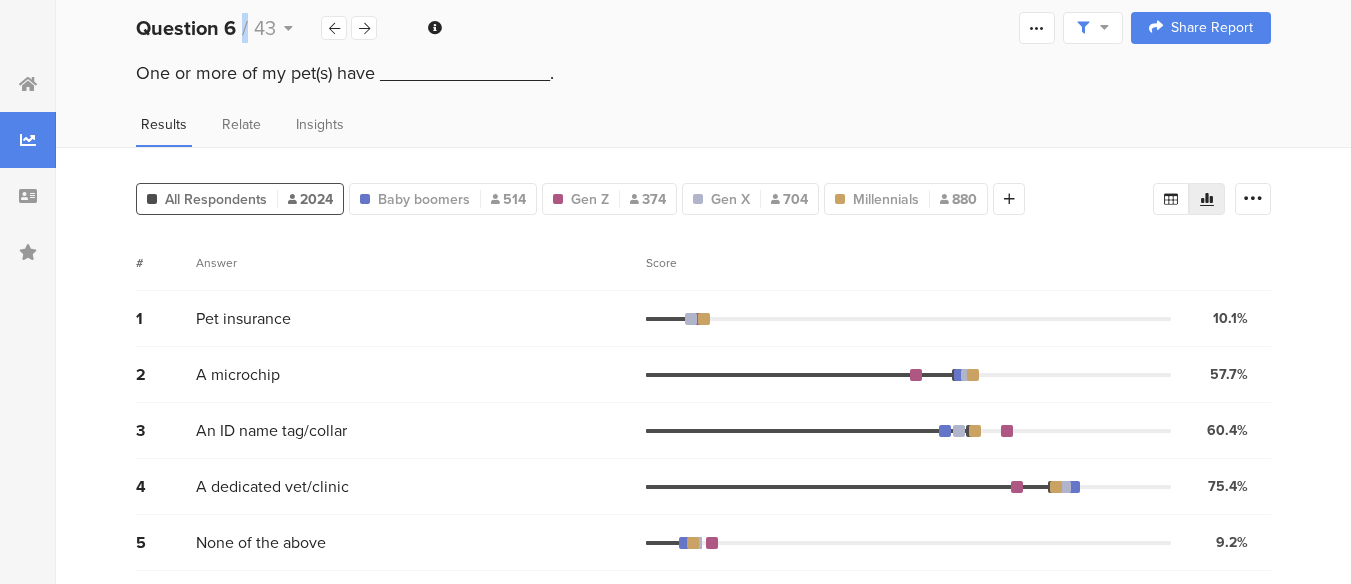 click on "Question 6   /   43
Question Type
Multiple Choice
Required
This question was required
Minimum Answers Allowed
One
Maximum Answers Allowed
Unlimited
Randomization
Answers choices were randomized             Confidence Level       95   %     Preview survey     Edit survey       Purge results
Complete Responses Only
Edit Sample
Share Report
Share     Cancel
Share Report
Share Report" at bounding box center [703, 28] 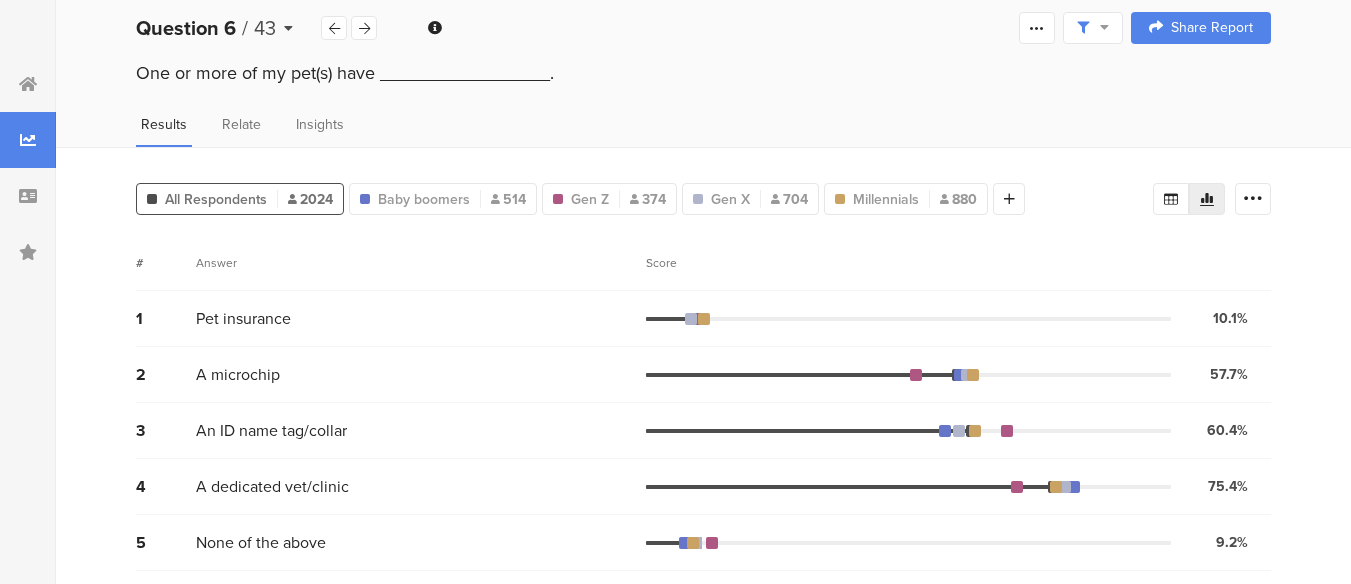 click on "Question 6" at bounding box center (186, 28) 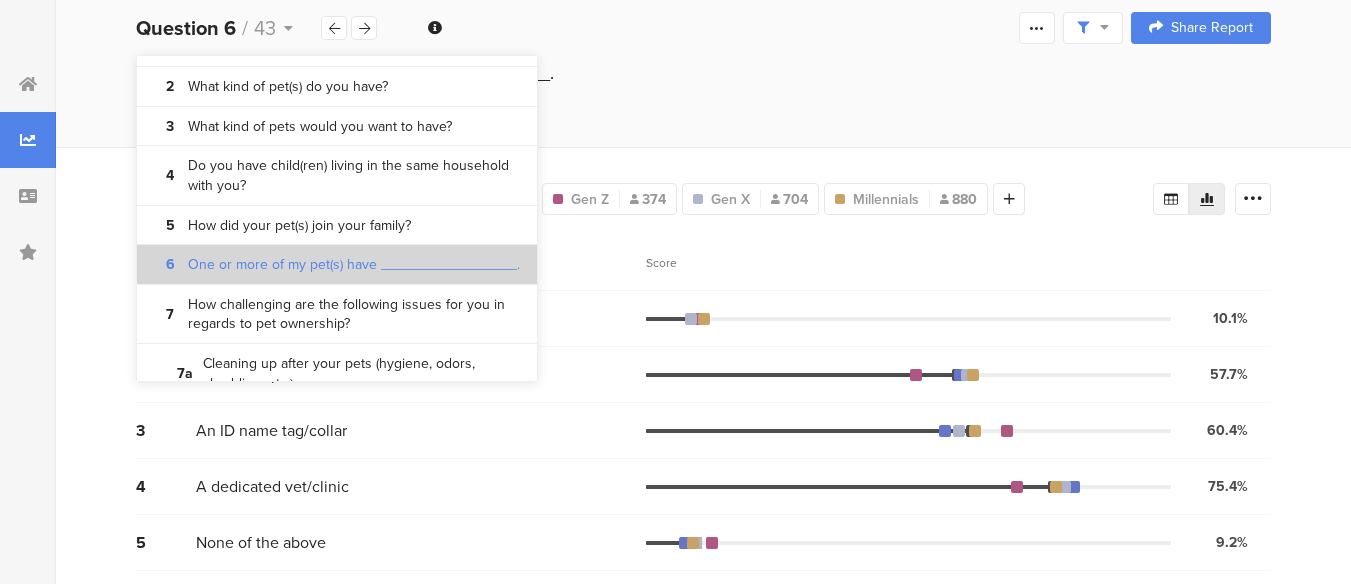 scroll, scrollTop: 70, scrollLeft: 0, axis: vertical 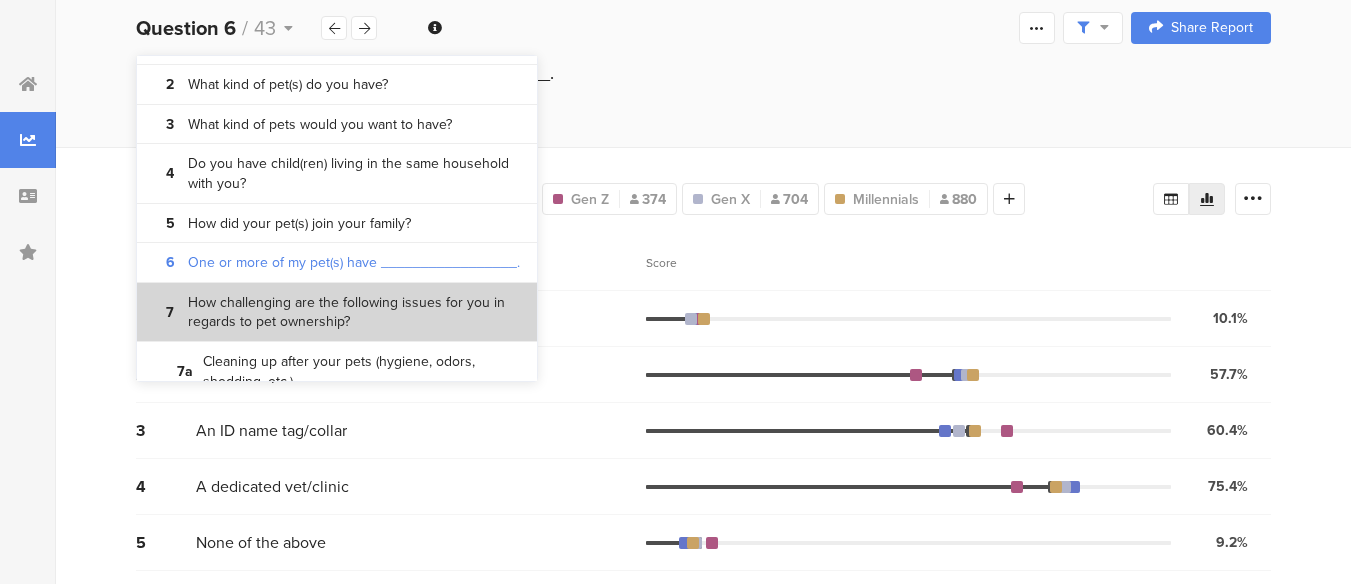 click on "How challenging are the following issues for you in regards to pet ownership?" at bounding box center [355, 312] 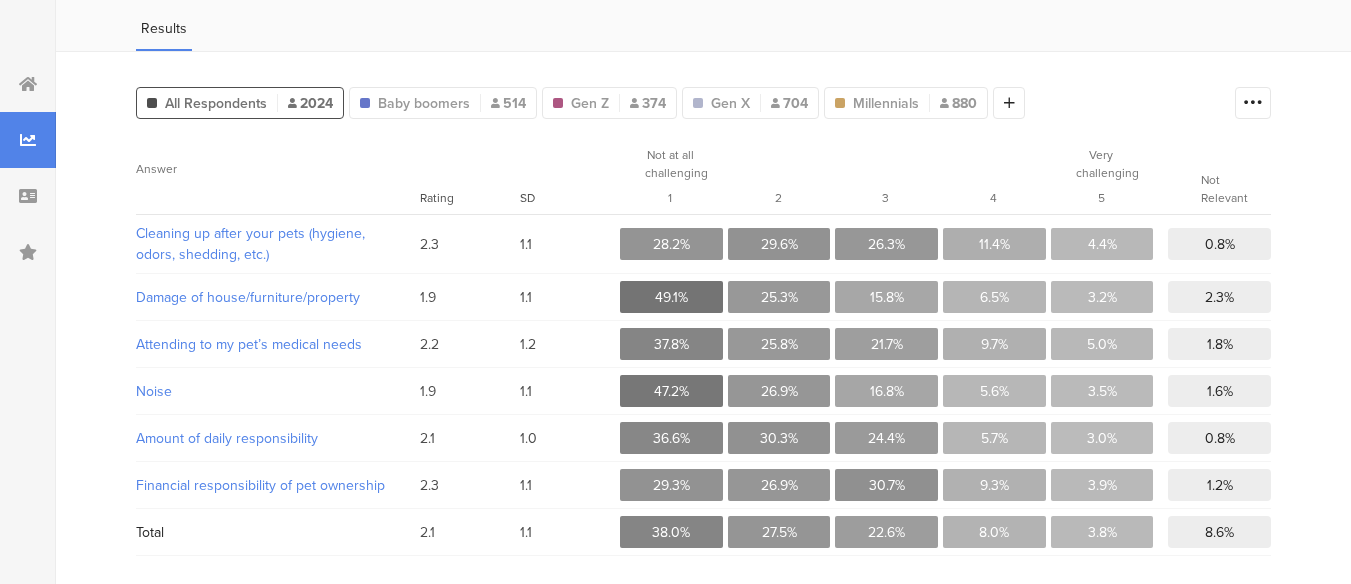 scroll, scrollTop: 0, scrollLeft: 0, axis: both 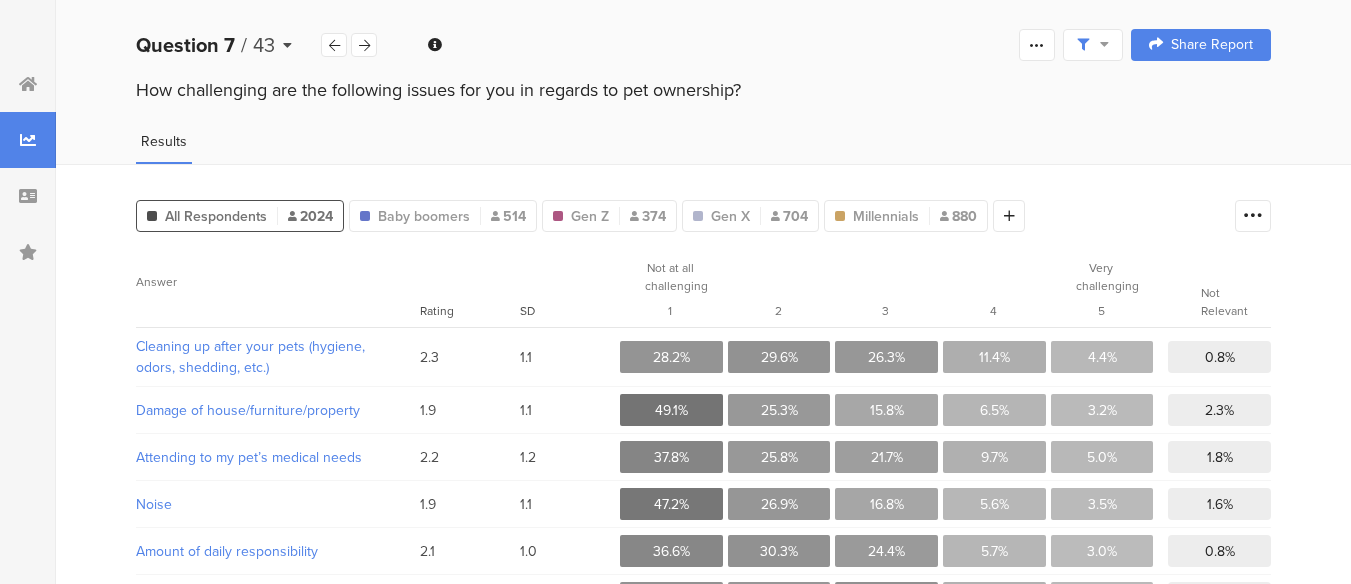 click on "Question 7" at bounding box center (185, 45) 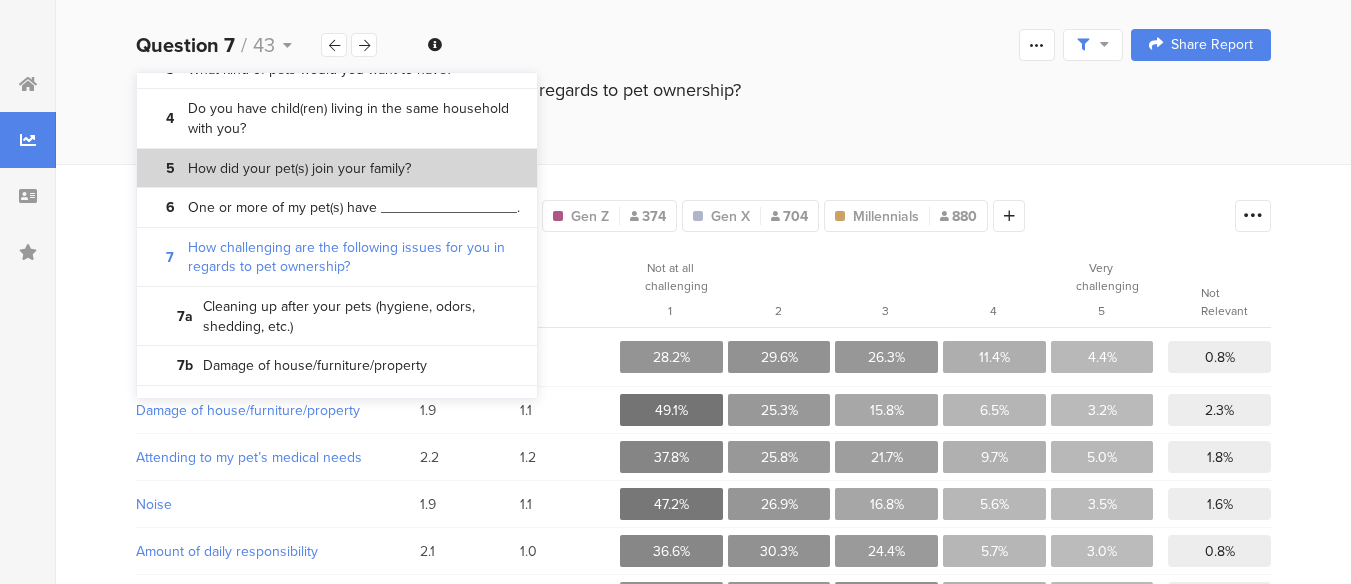 scroll, scrollTop: 143, scrollLeft: 0, axis: vertical 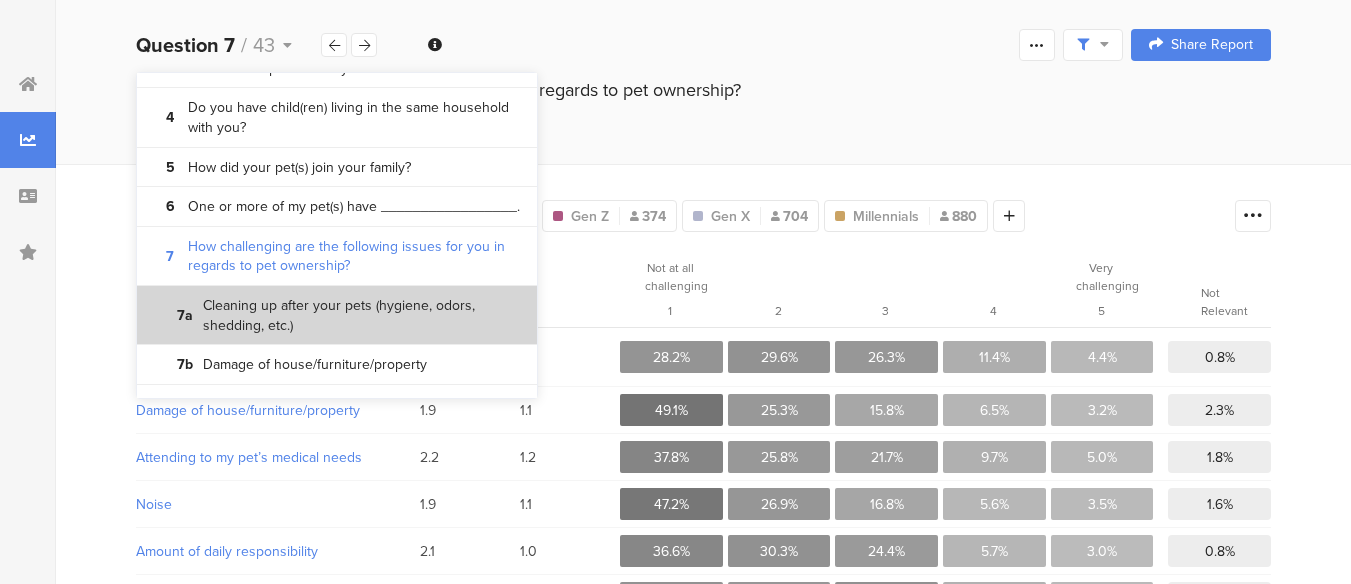 click on "Cleaning up after your pets (hygiene, odors, shedding, etc.)" at bounding box center (362, 315) 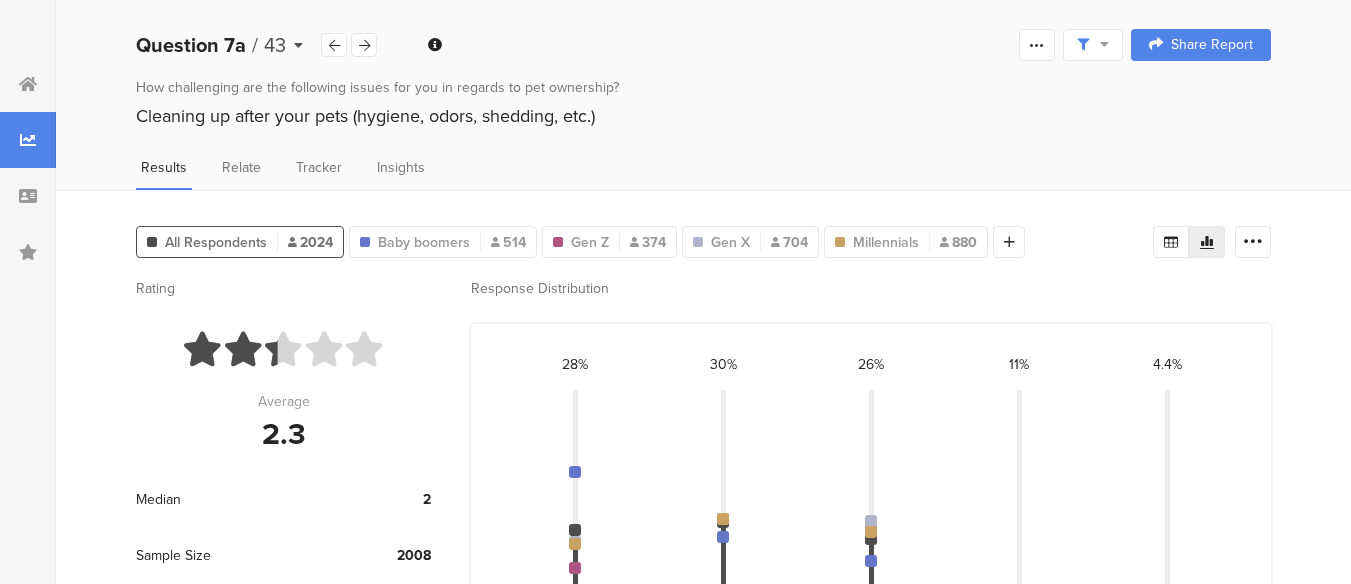 click on "Question 7a" at bounding box center (191, 45) 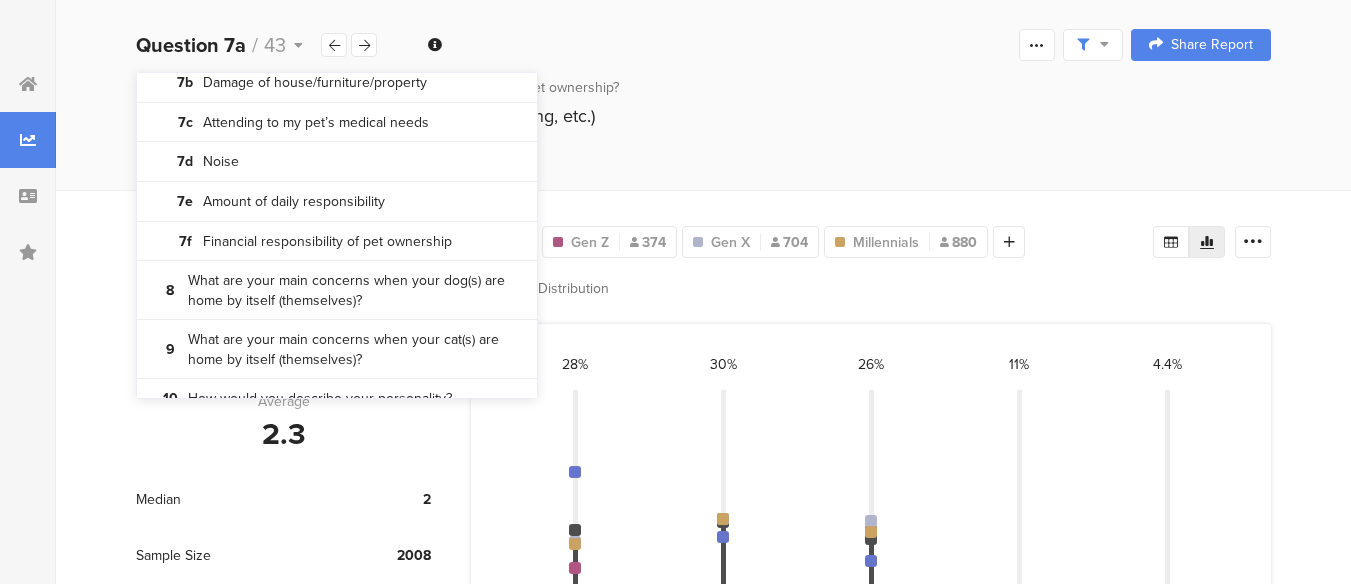 scroll, scrollTop: 543, scrollLeft: 0, axis: vertical 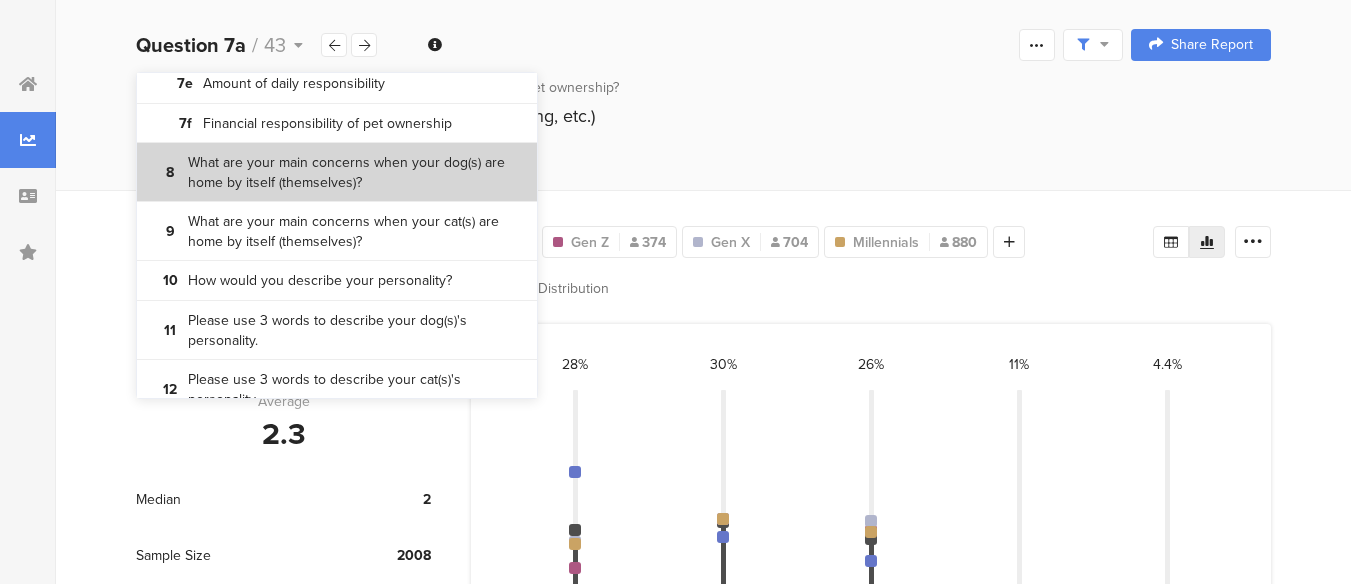 click on "What are your main concerns when your dog(s) are home by itself (themselves)?" at bounding box center [355, 172] 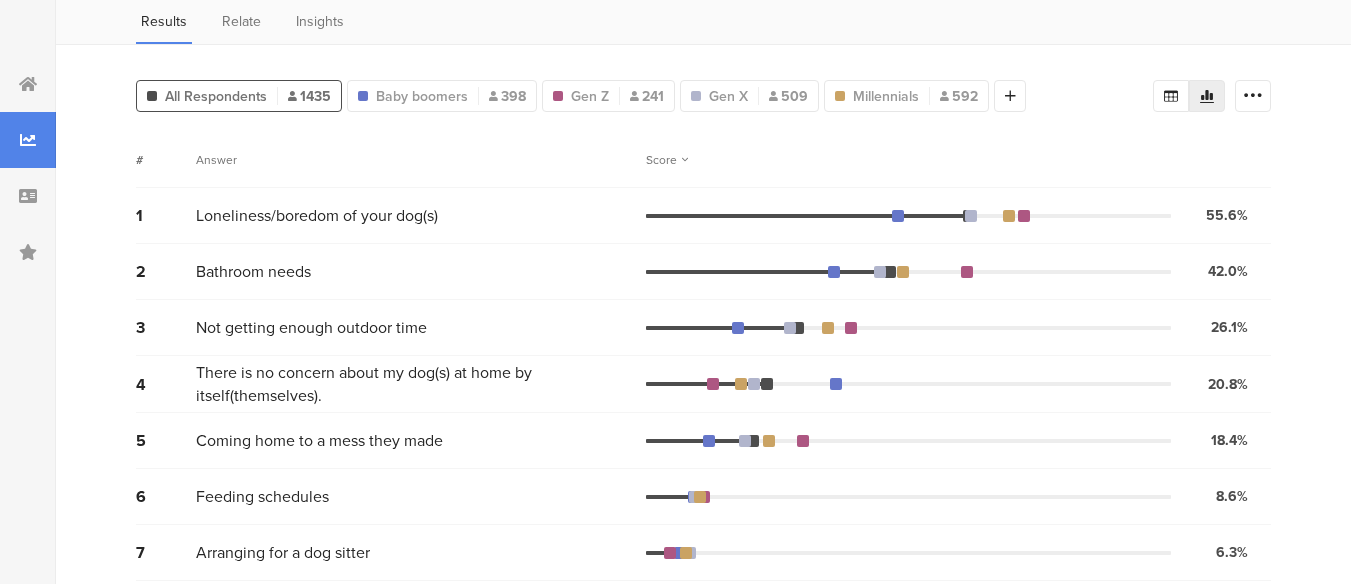 scroll, scrollTop: 0, scrollLeft: 0, axis: both 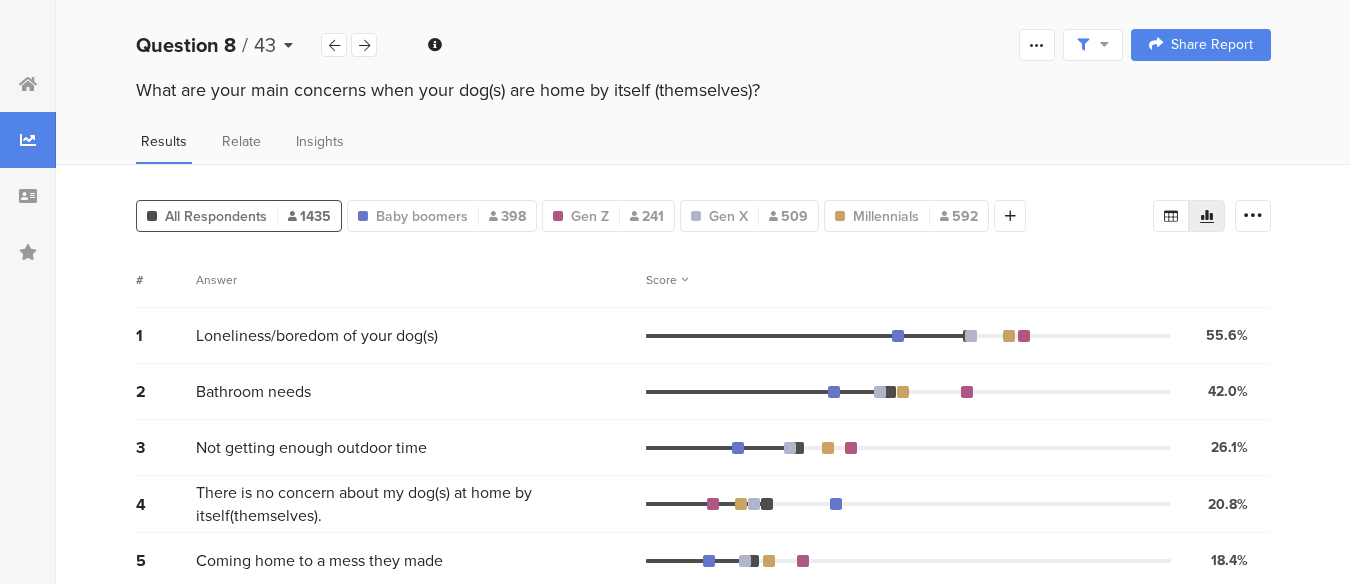 click on "Question 8" at bounding box center [186, 45] 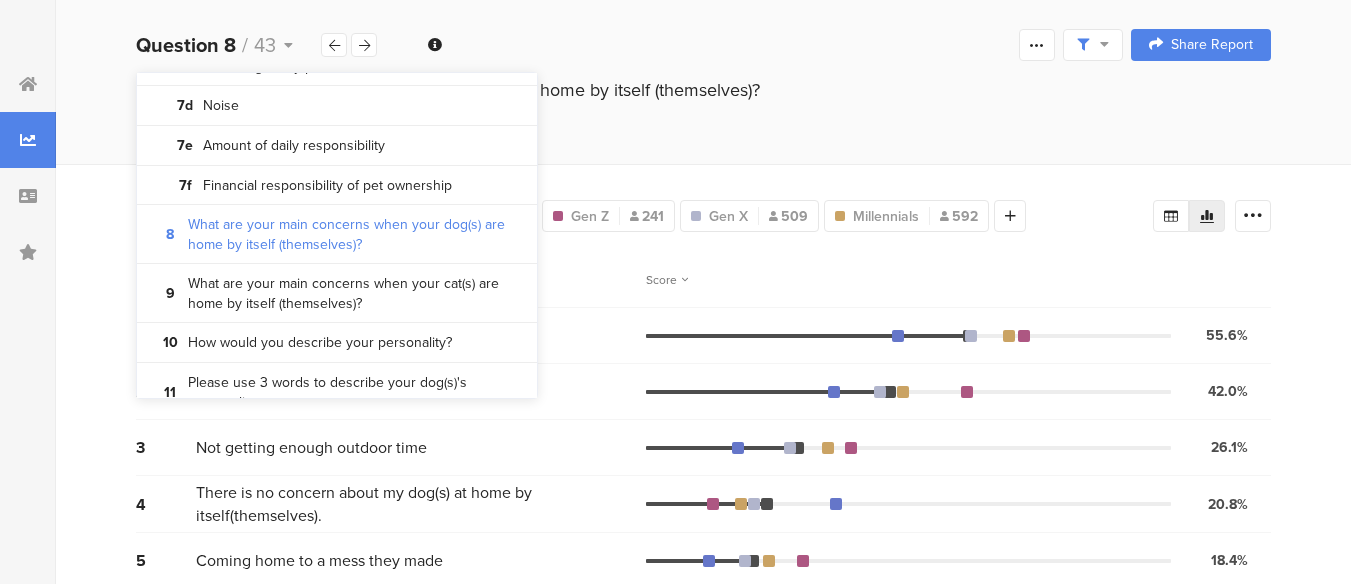 scroll, scrollTop: 484, scrollLeft: 0, axis: vertical 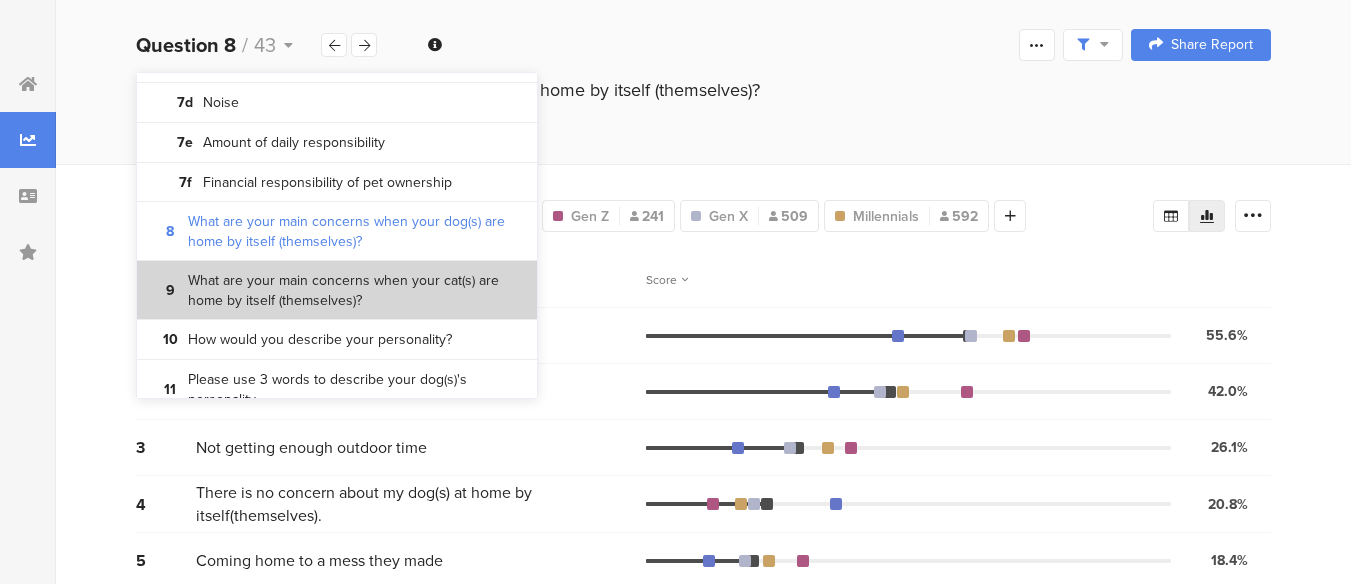 click on "What are your main concerns when your cat(s) are home by itself (themselves)?" at bounding box center [355, 290] 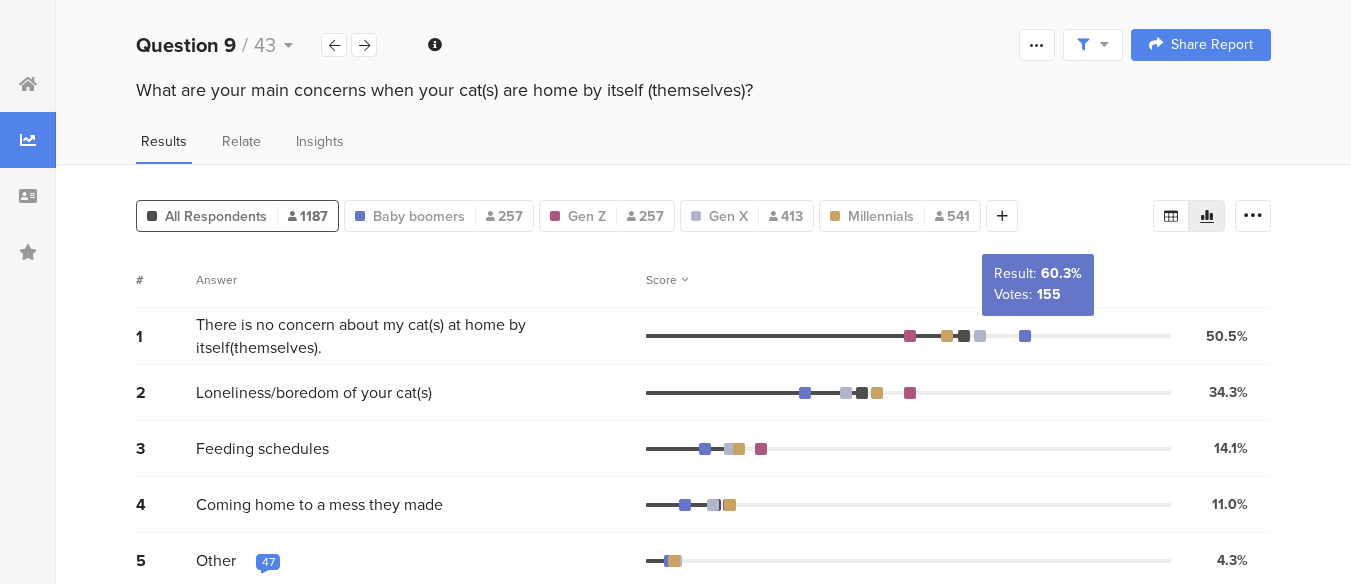 click at bounding box center [1025, 336] 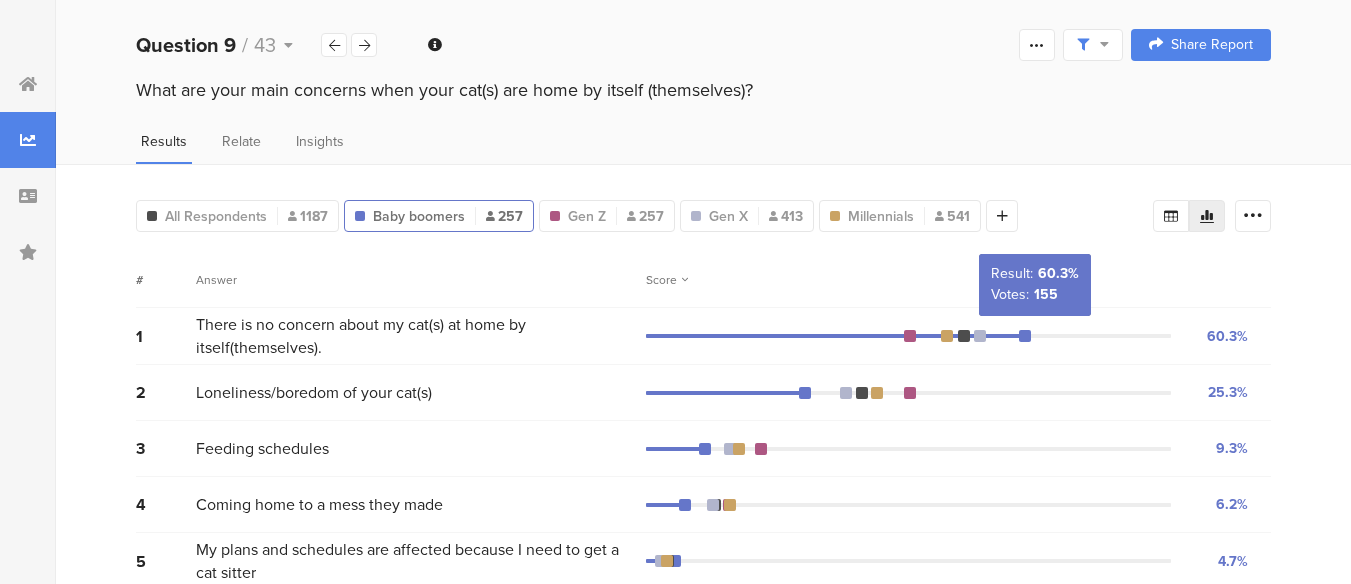 click at bounding box center (1025, 336) 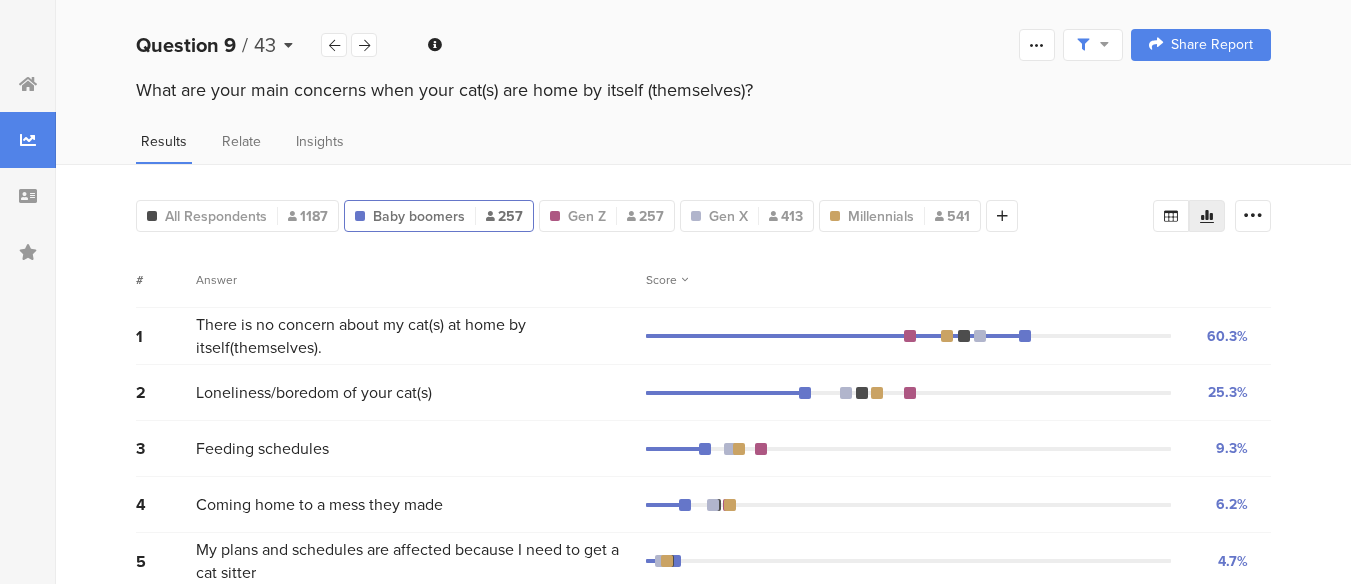 click on "43" at bounding box center [265, 45] 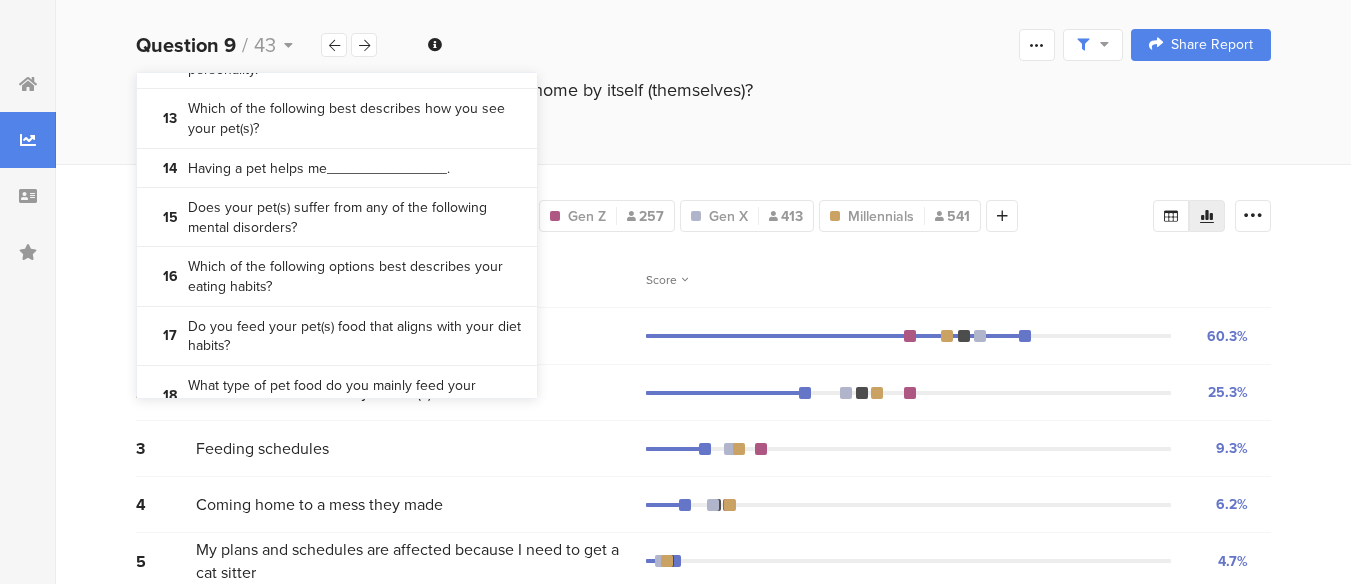 scroll, scrollTop: 871, scrollLeft: 0, axis: vertical 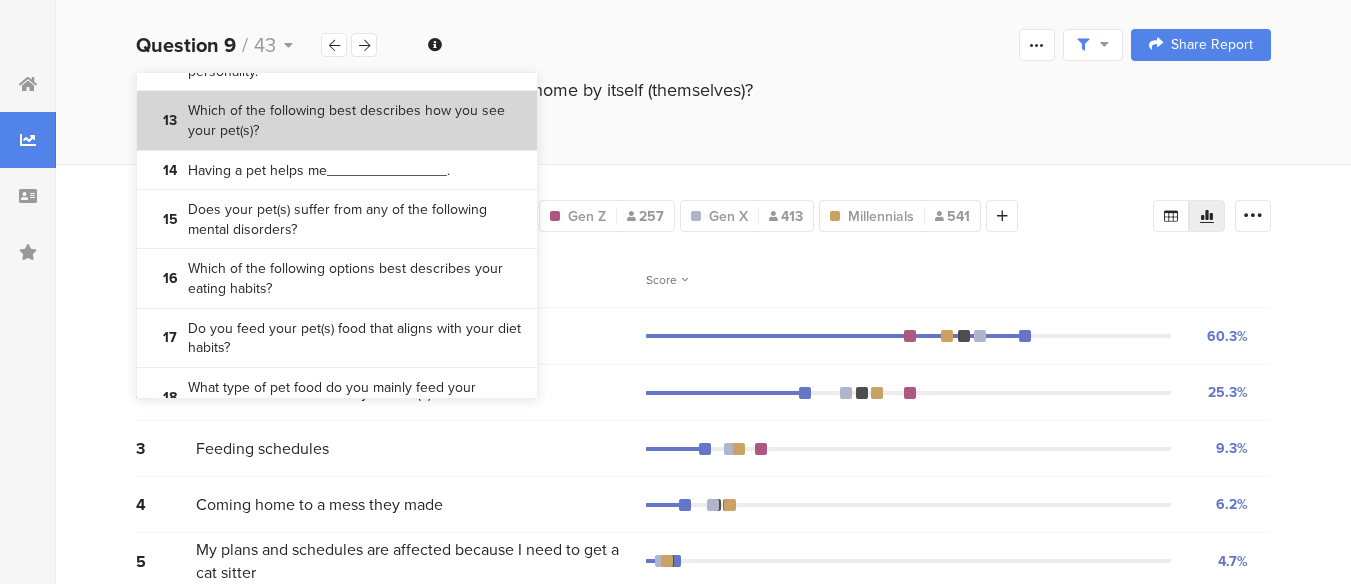 click on "Which of the following best describes how you see your pet(s)?" at bounding box center [355, 120] 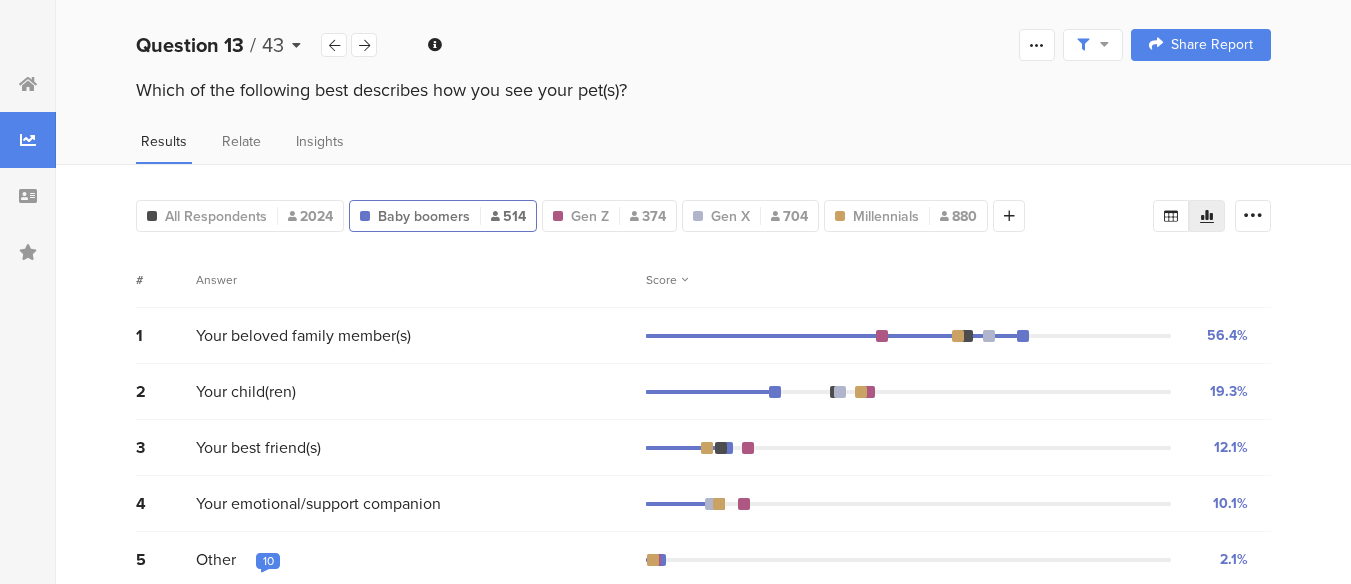 click on "Question 13" at bounding box center (190, 45) 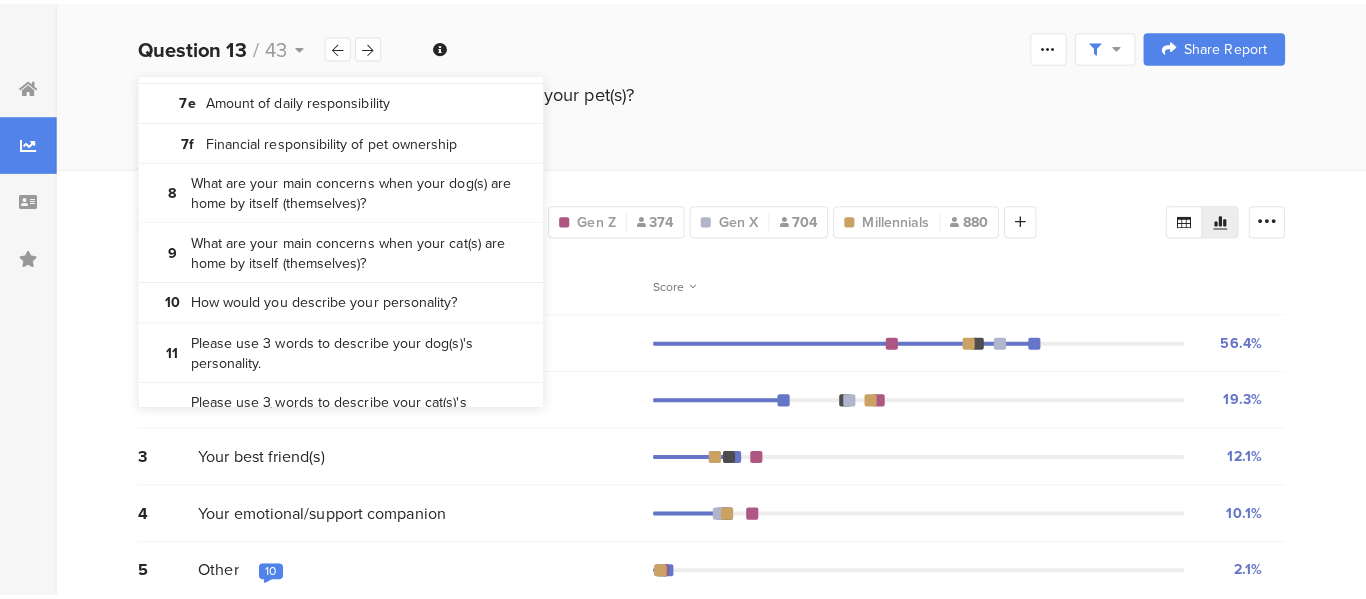 scroll, scrollTop: 529, scrollLeft: 0, axis: vertical 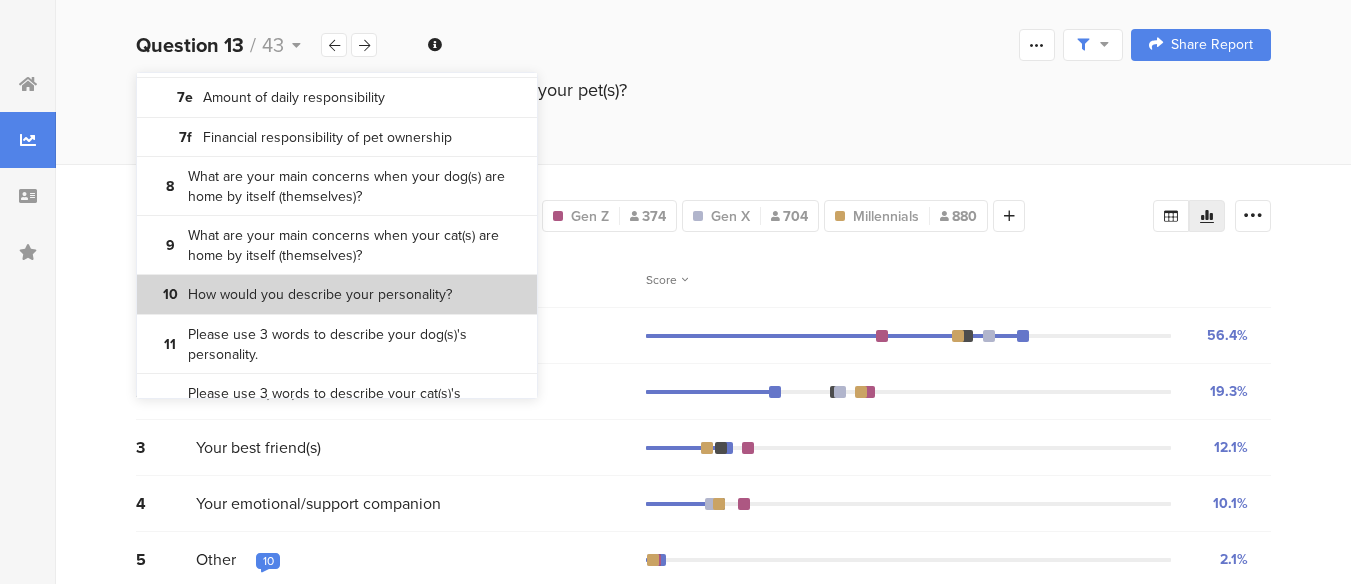 click on "How would you describe your personality?" at bounding box center (320, 295) 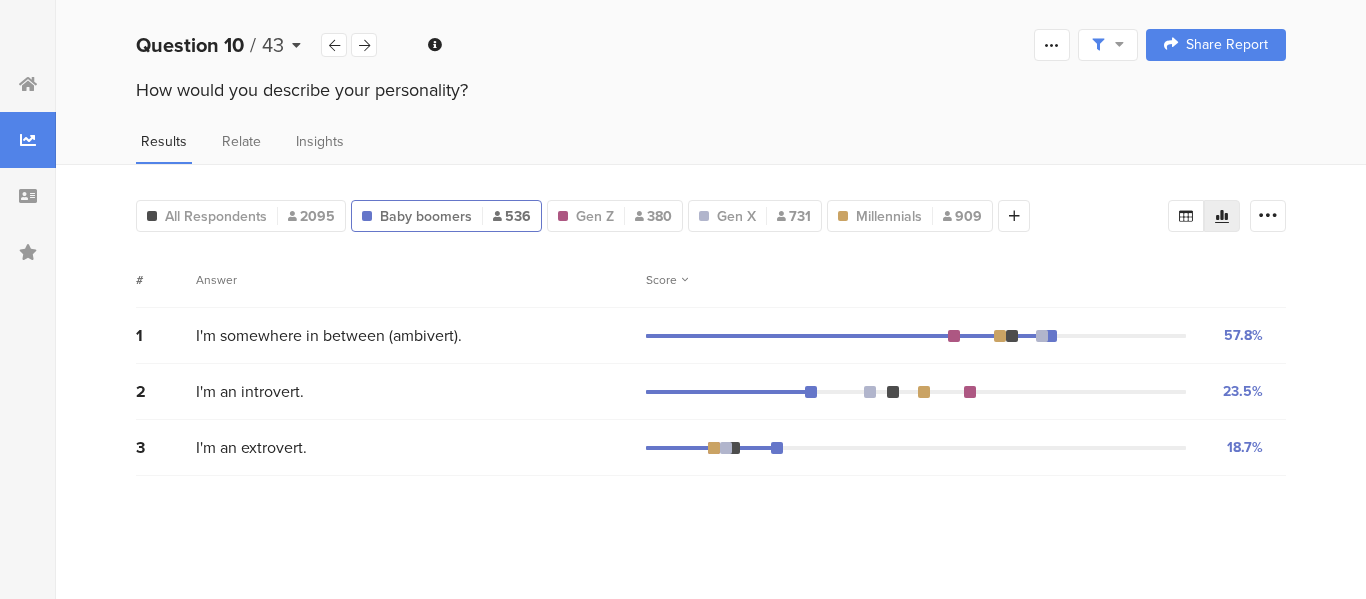 click on "Question 10" at bounding box center [190, 45] 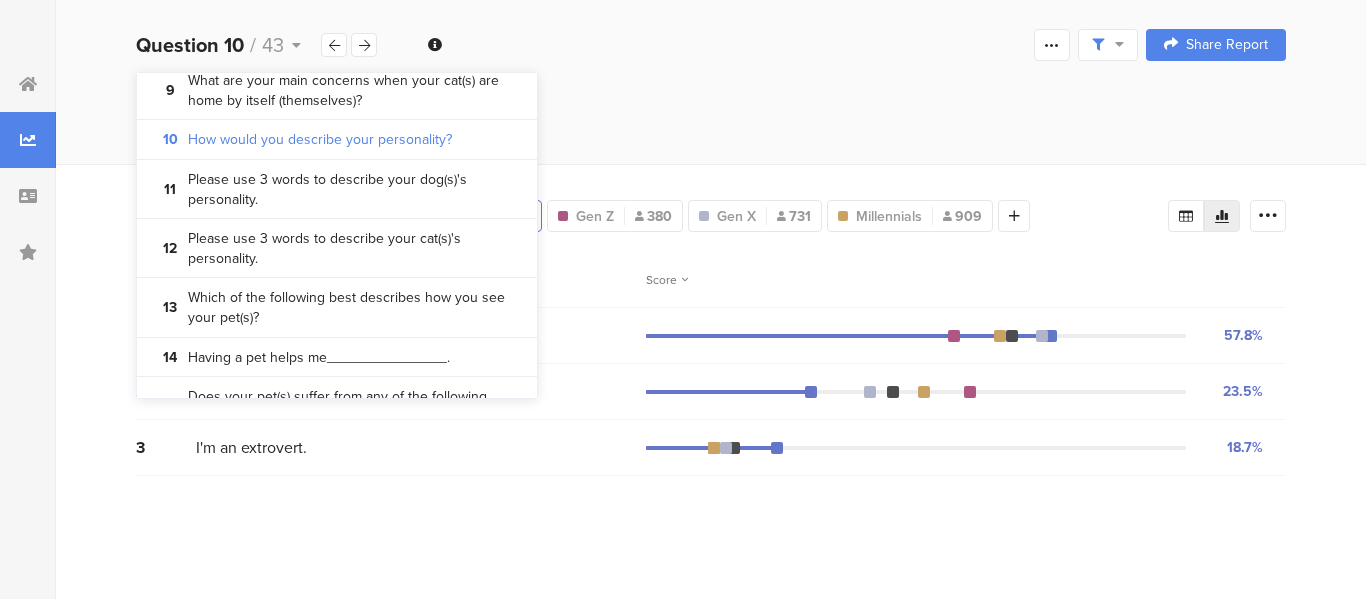 scroll, scrollTop: 694, scrollLeft: 0, axis: vertical 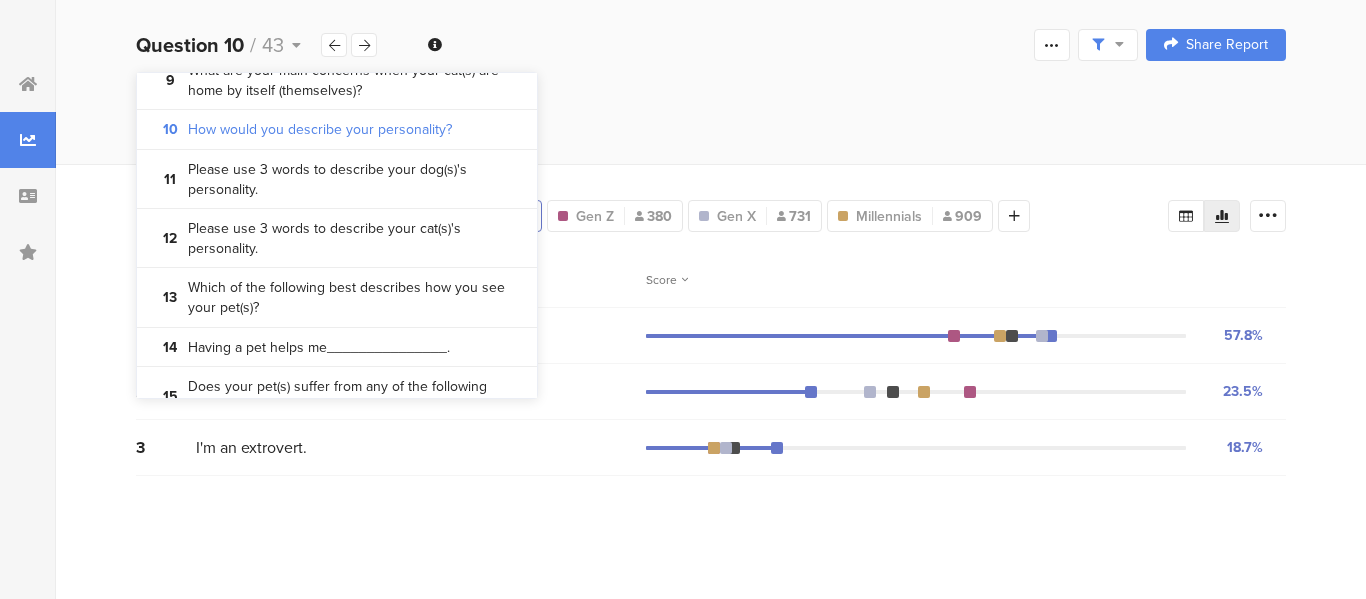 click on "How would you describe your personality?" at bounding box center [711, 90] 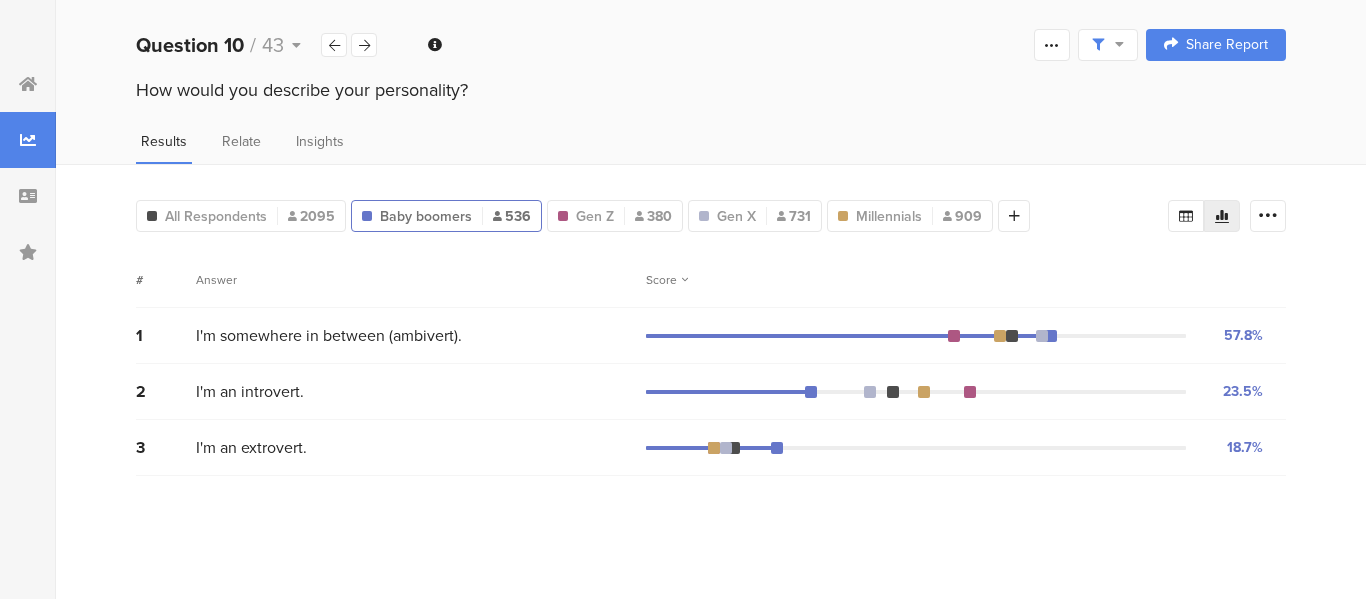 click on "How would you describe your personality?" at bounding box center [711, 90] 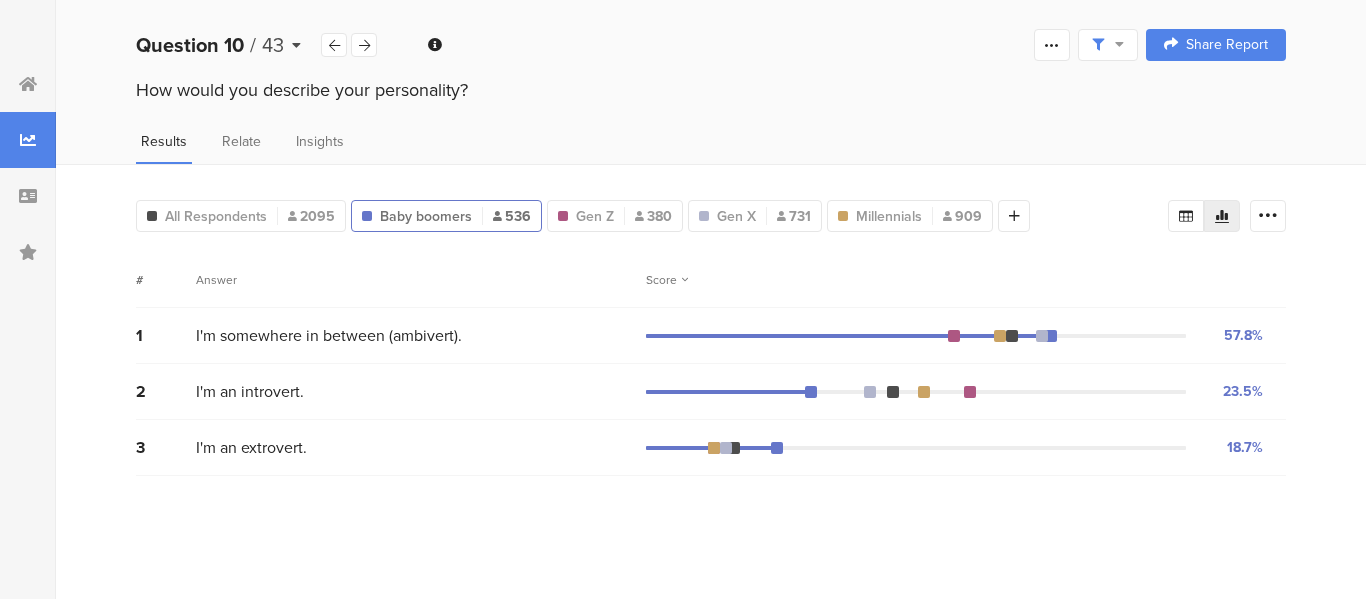 click on "Question 10" at bounding box center (190, 45) 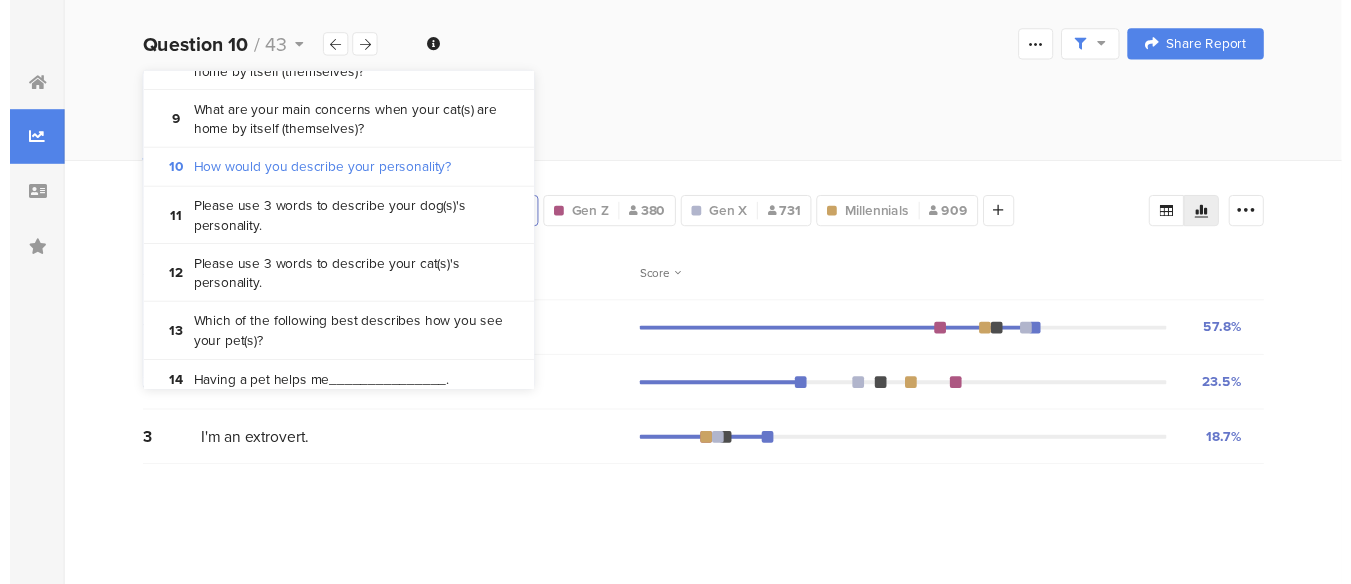 scroll, scrollTop: 685, scrollLeft: 0, axis: vertical 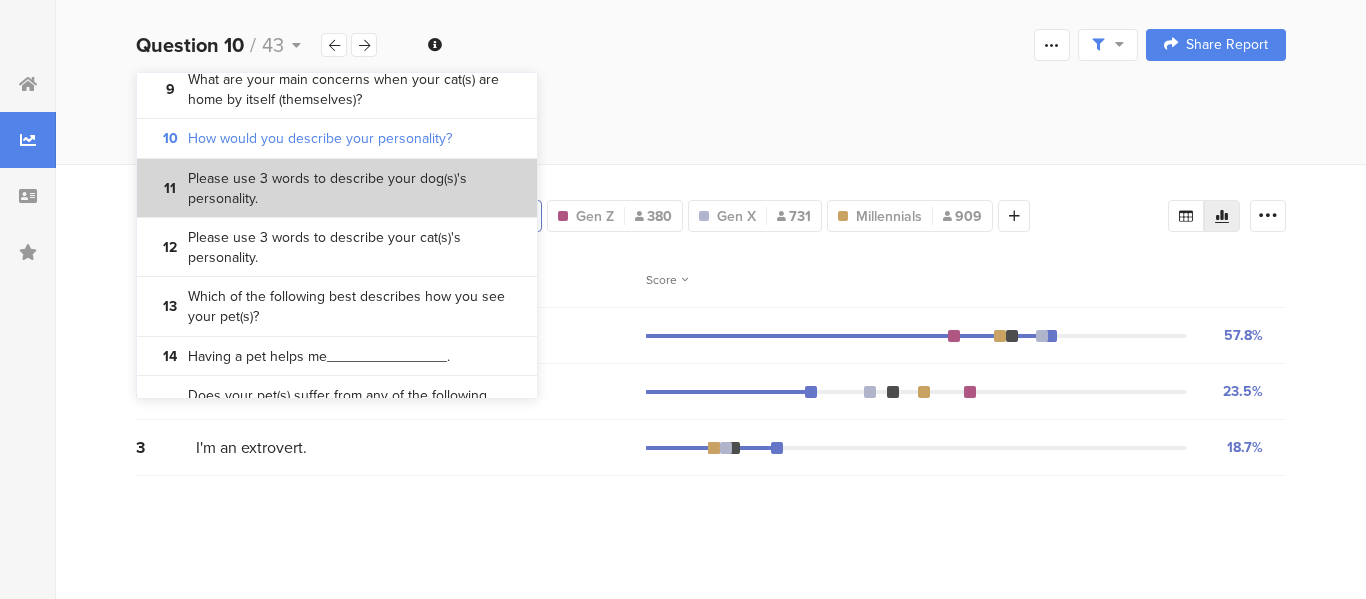 click on "Please use 3 words to describe your dog(s)'s personality." at bounding box center (355, 188) 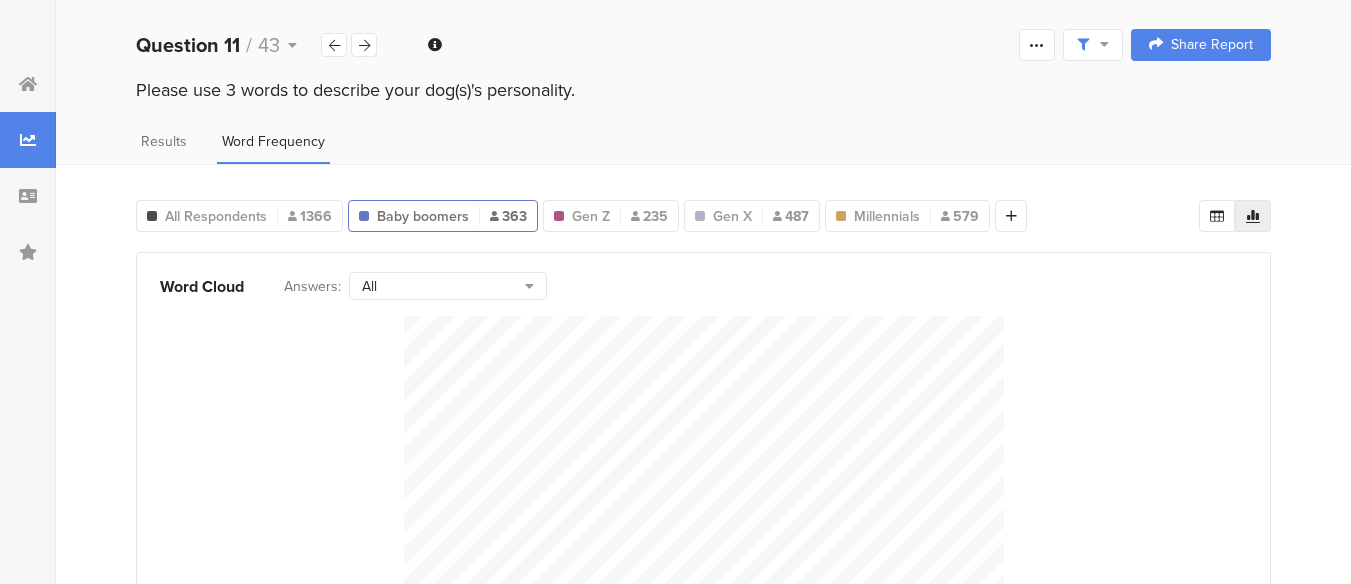scroll, scrollTop: 181, scrollLeft: 0, axis: vertical 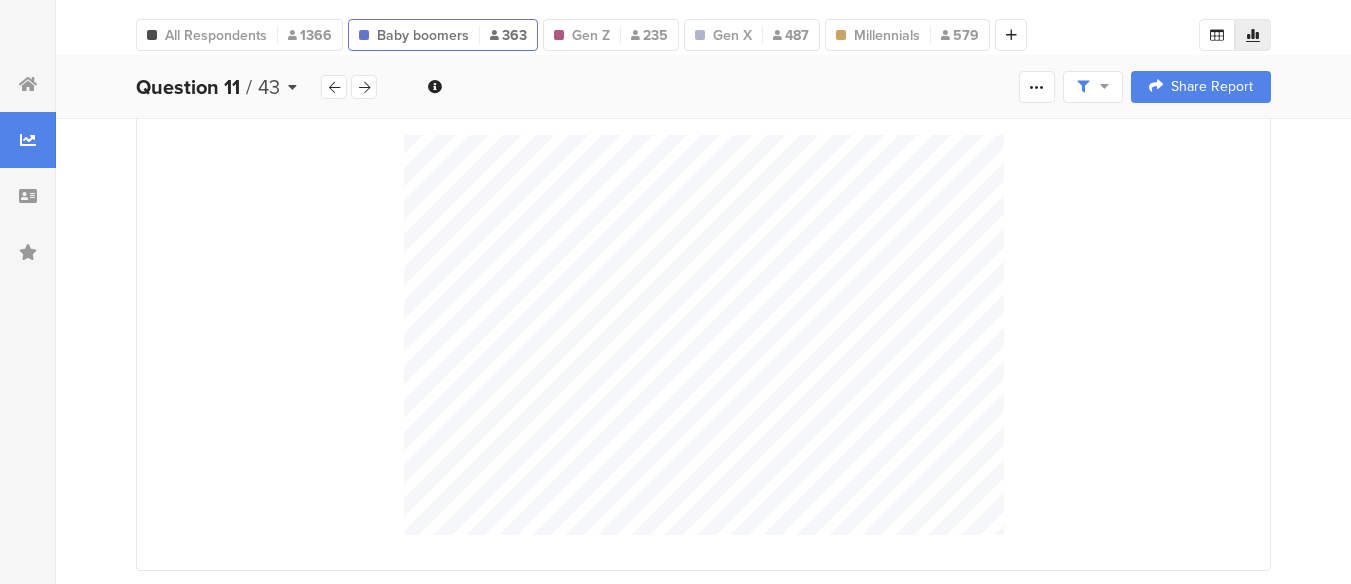 click on "Question 11" at bounding box center [188, 87] 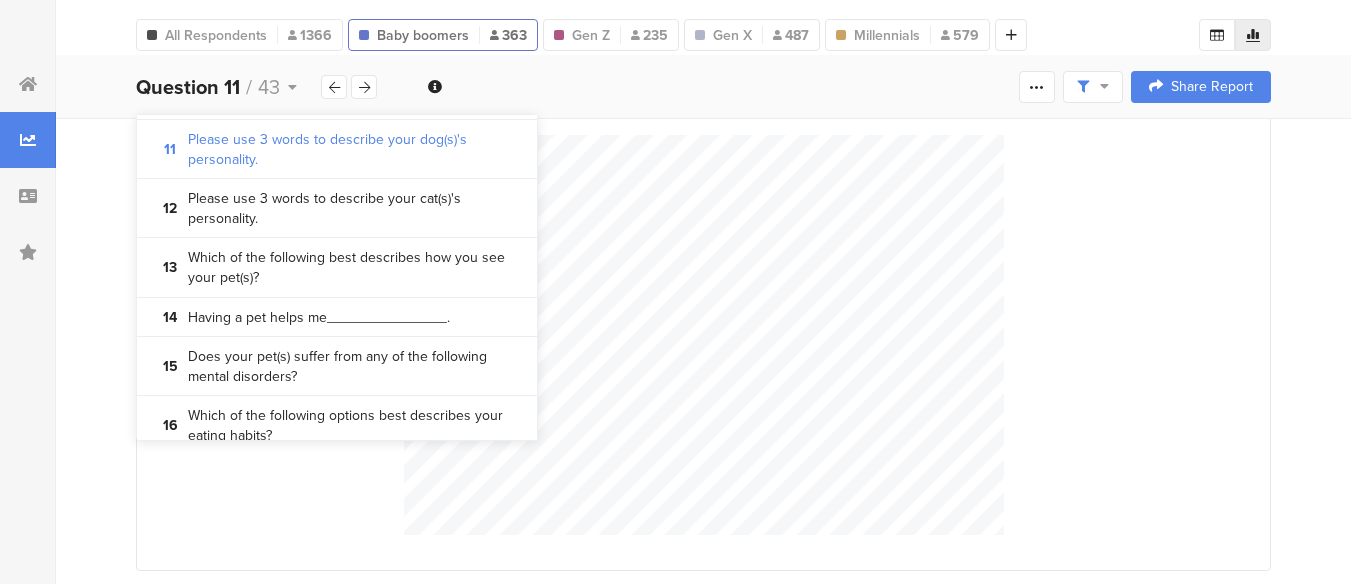 scroll, scrollTop: 767, scrollLeft: 0, axis: vertical 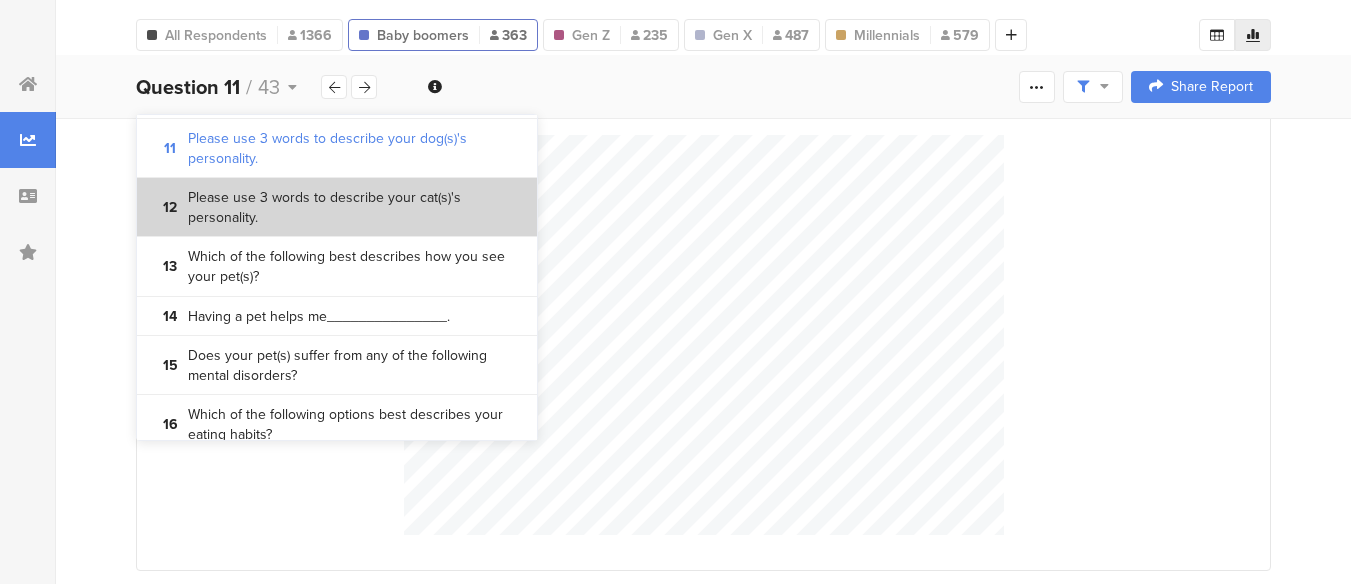 click on "Please use 3 words to describe your cat(s)'s personality." at bounding box center [355, 207] 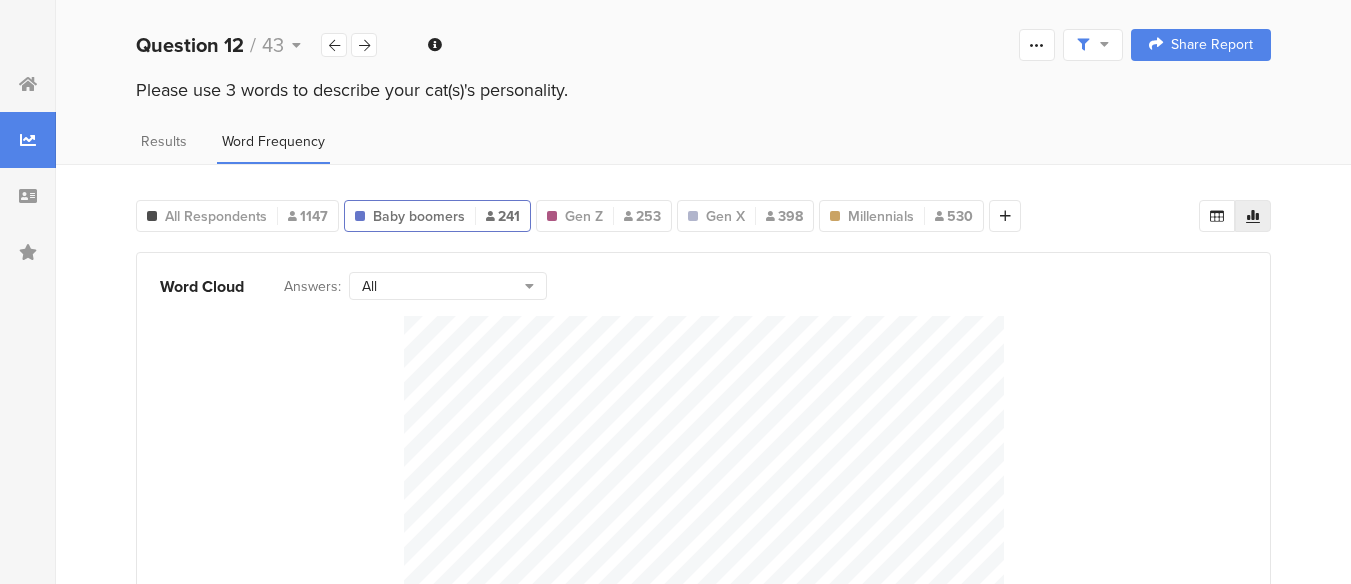 scroll, scrollTop: 181, scrollLeft: 0, axis: vertical 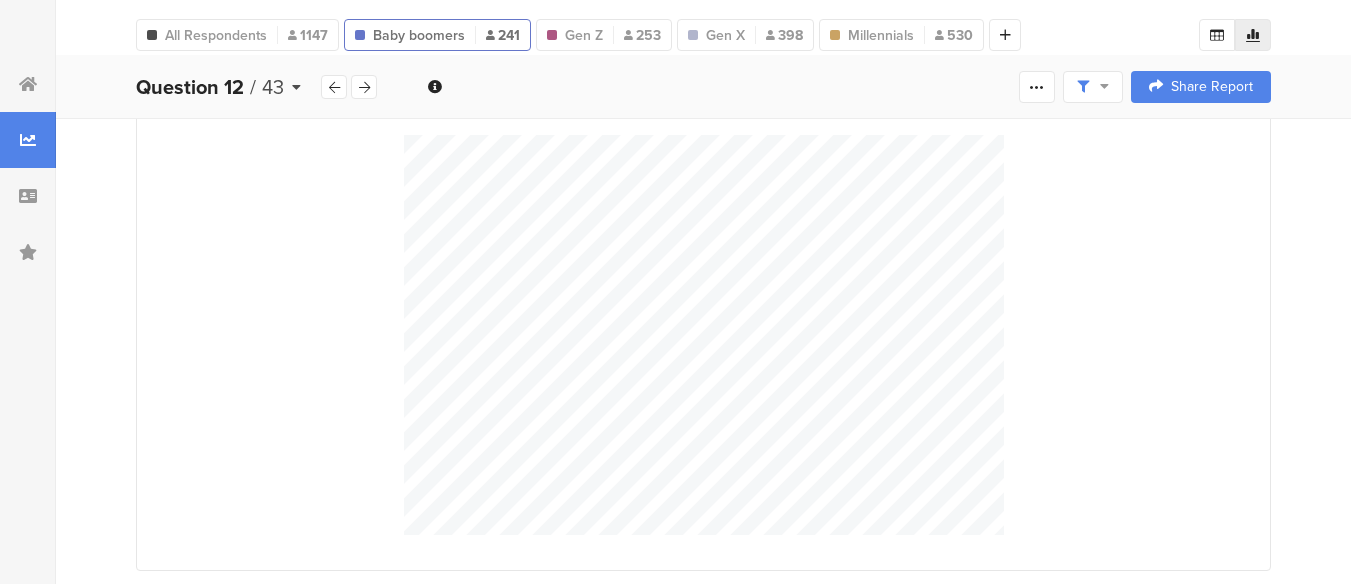 click on "Question 12   /   43" at bounding box center [228, 87] 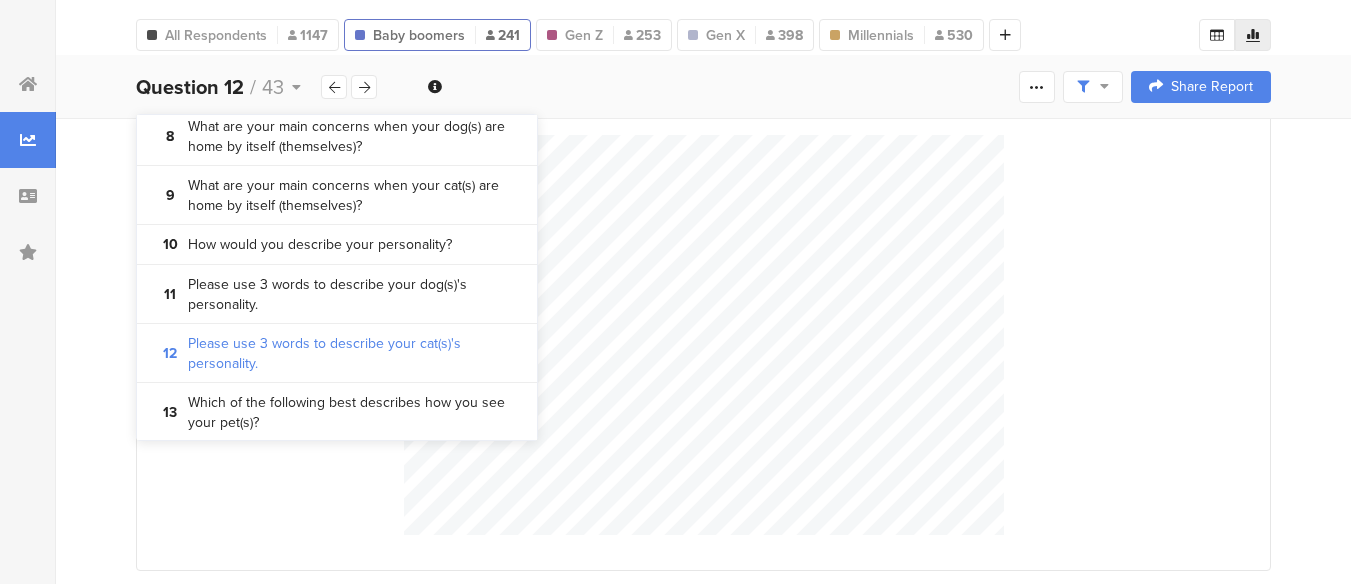 scroll, scrollTop: 693, scrollLeft: 0, axis: vertical 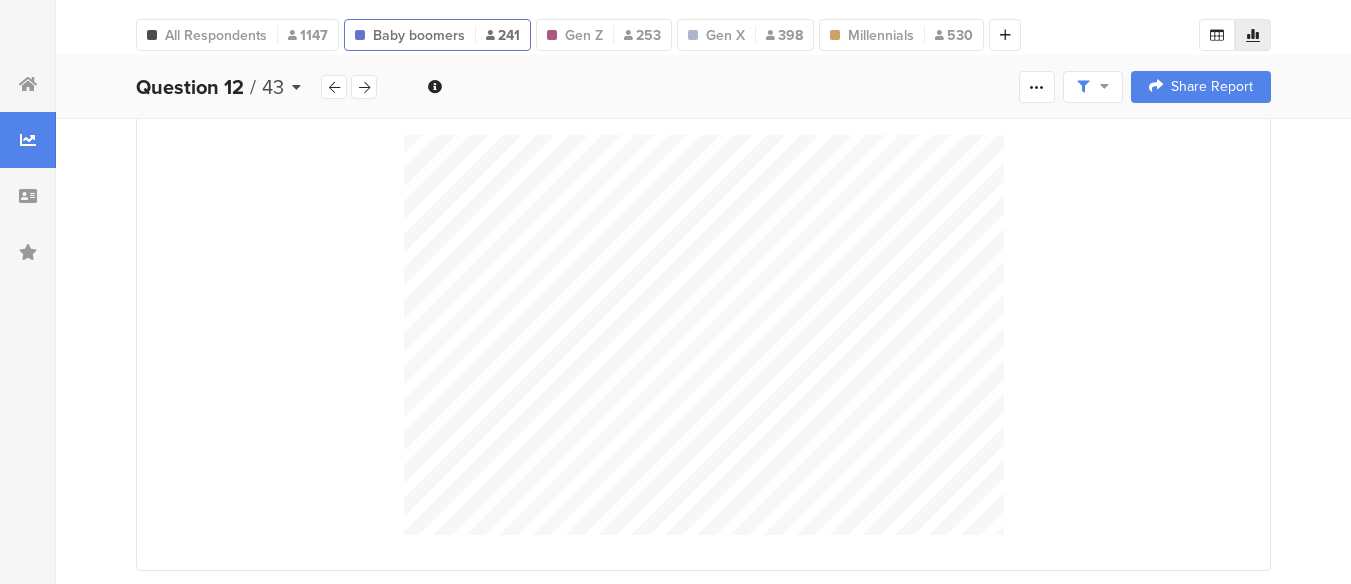 click on "43" at bounding box center [273, 87] 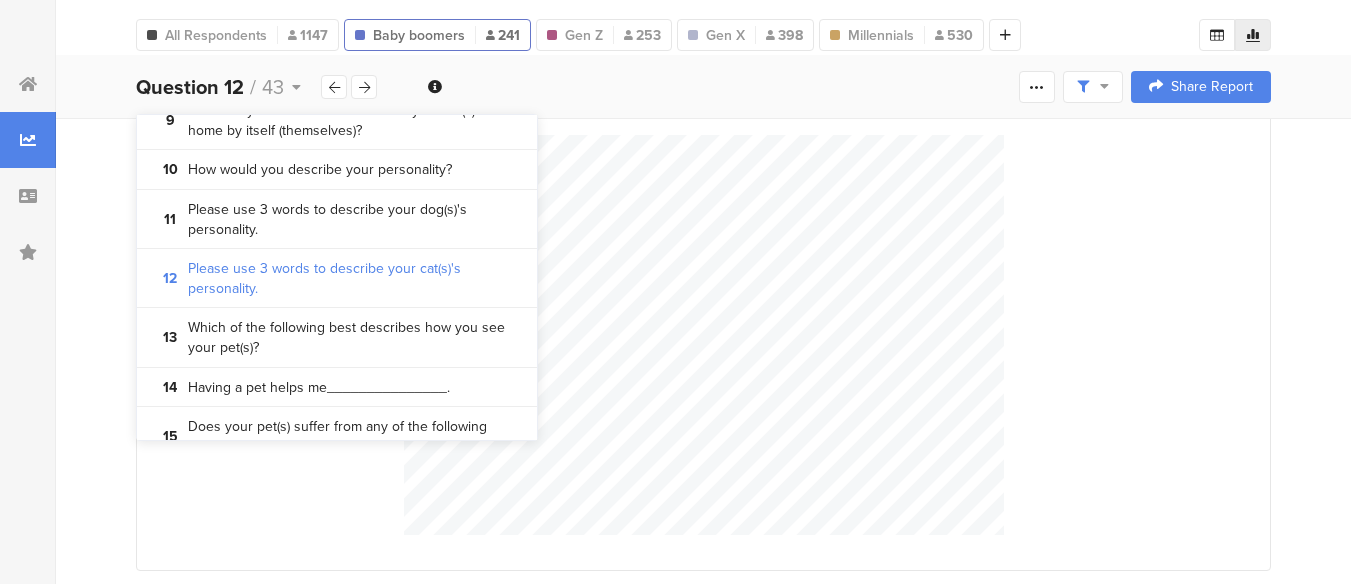 scroll, scrollTop: 699, scrollLeft: 0, axis: vertical 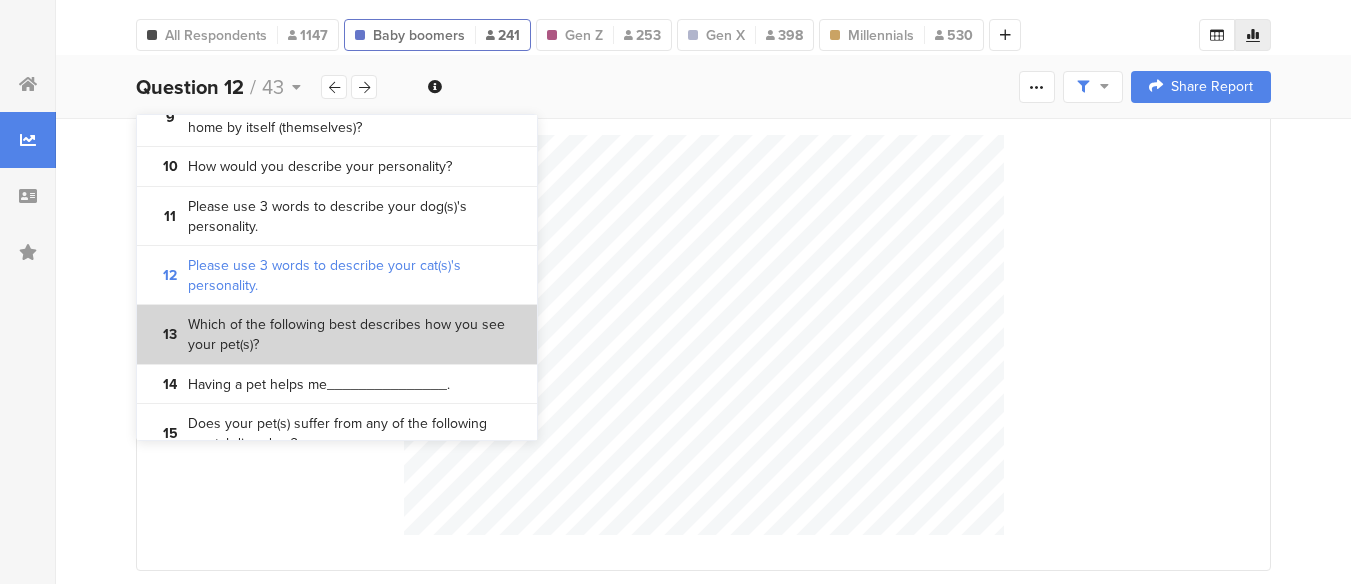 click on "Which of the following best describes how you see your pet(s)?" at bounding box center [355, 334] 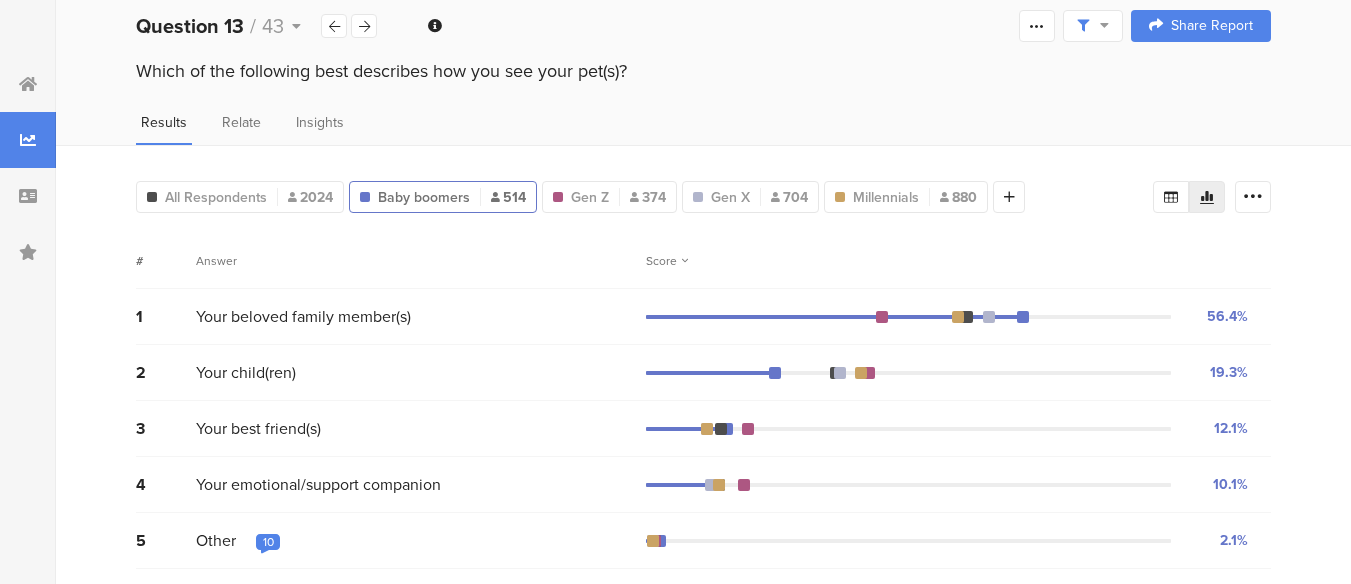 scroll, scrollTop: 0, scrollLeft: 0, axis: both 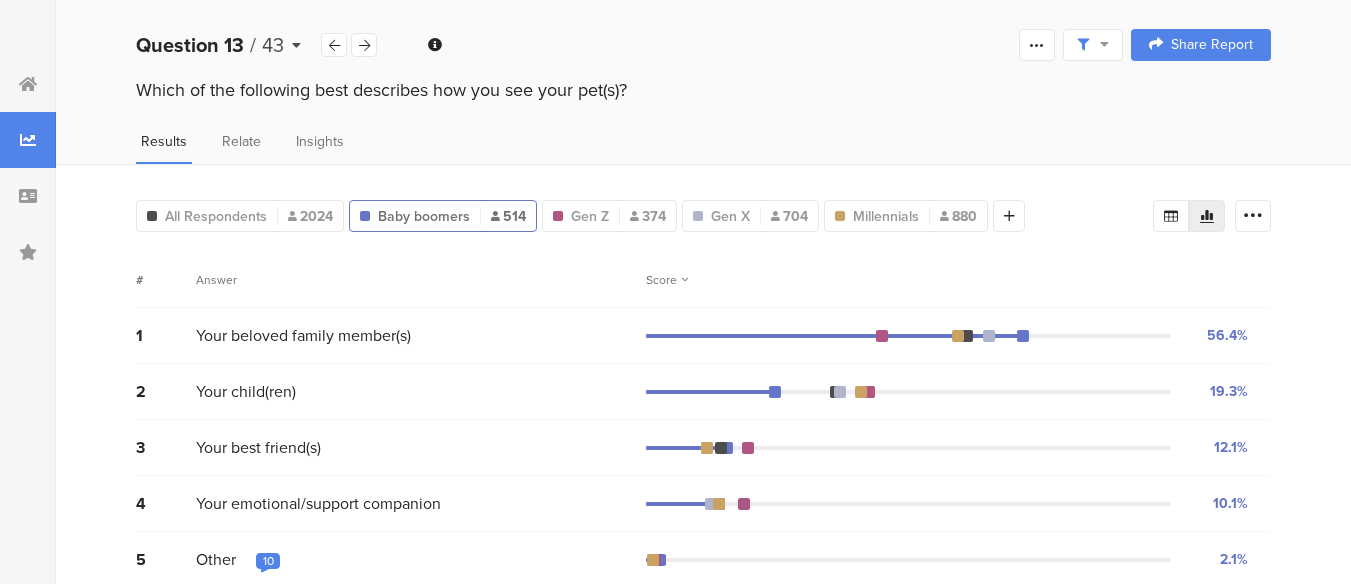 click on "Question 13   /   43" at bounding box center [228, 45] 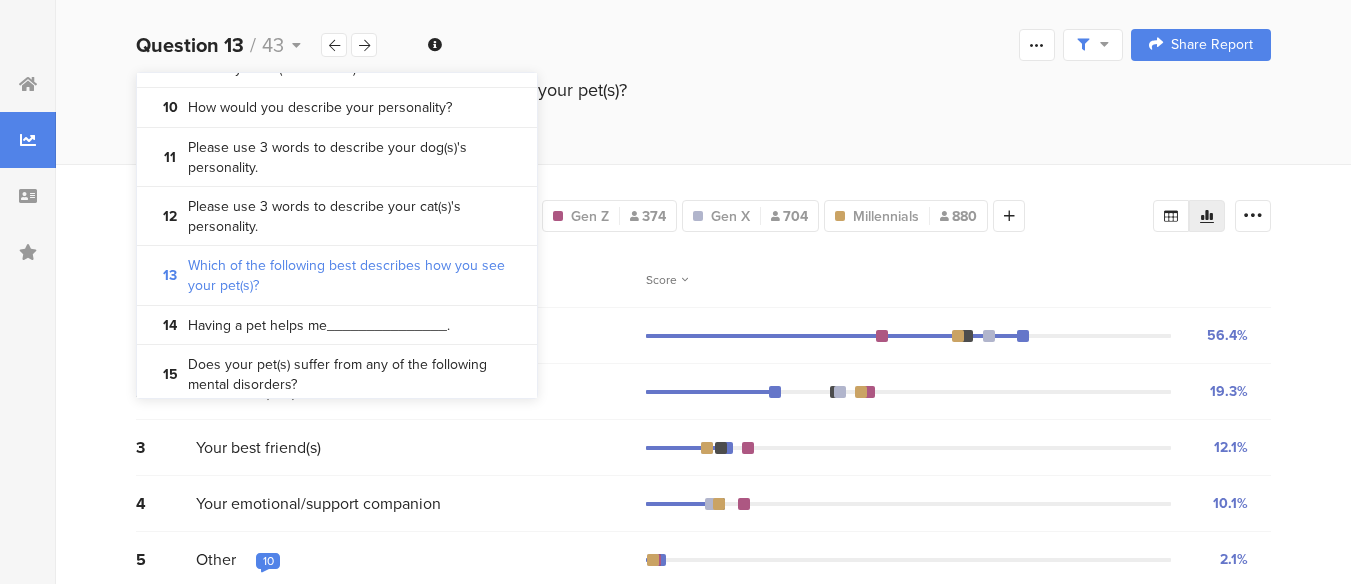 scroll, scrollTop: 847, scrollLeft: 0, axis: vertical 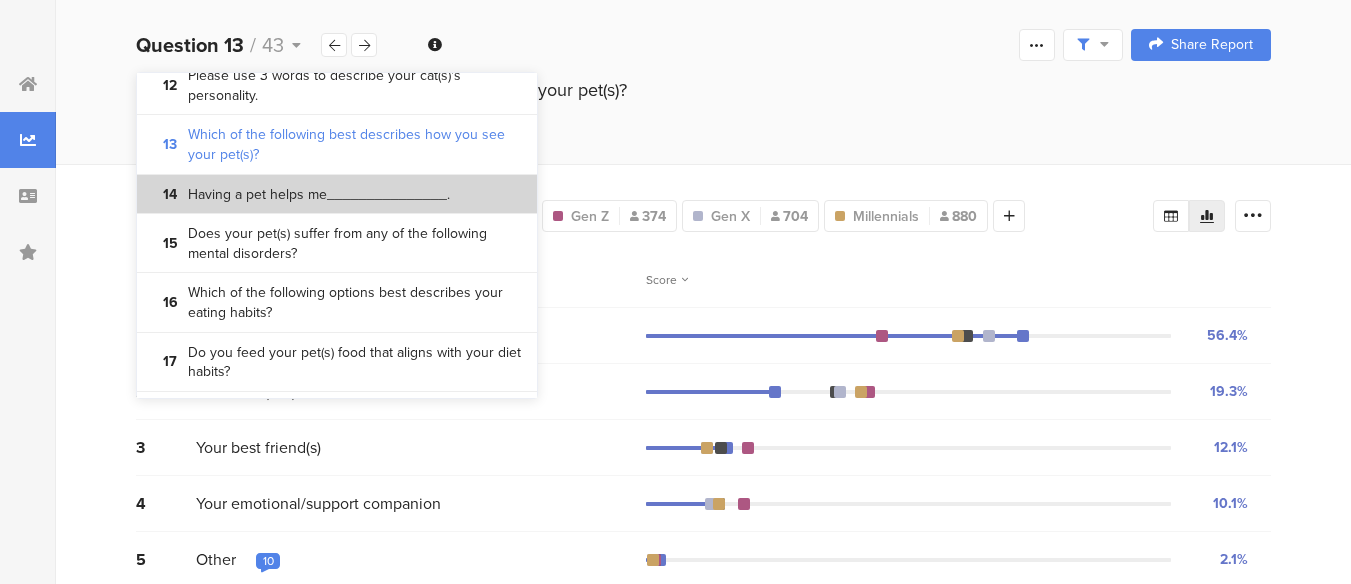 click on "Having a pet helps me_______________." at bounding box center (319, 195) 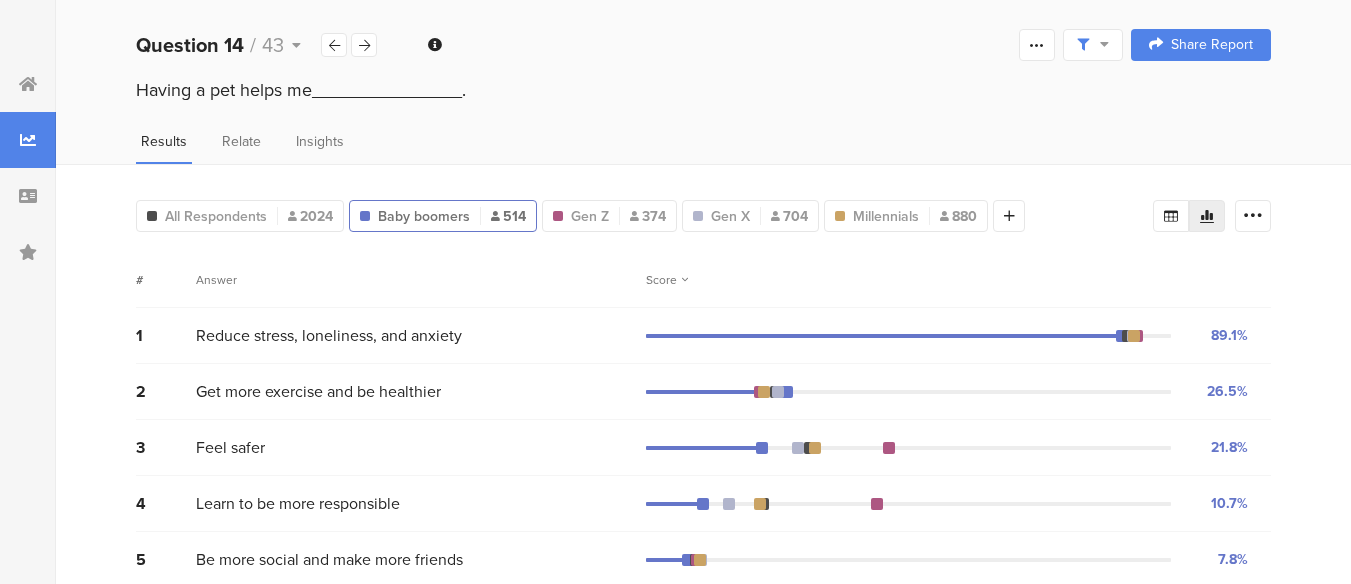 click on "Reduce stress, loneliness, and anxiety" at bounding box center [329, 335] 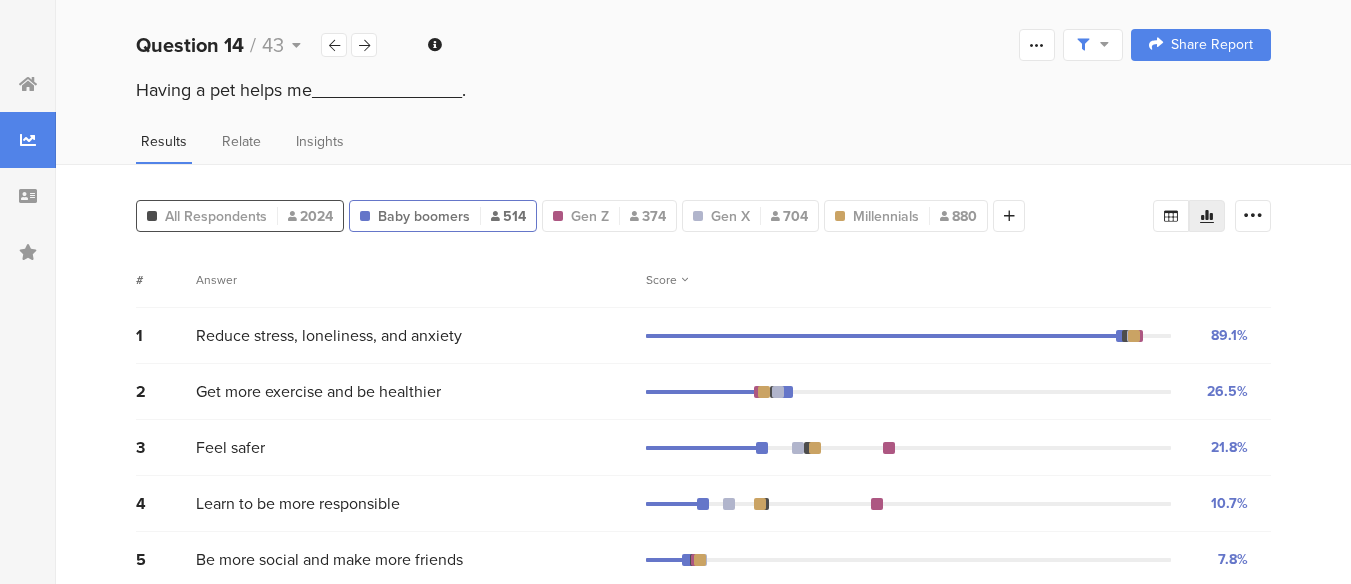 click on "2024" at bounding box center (310, 216) 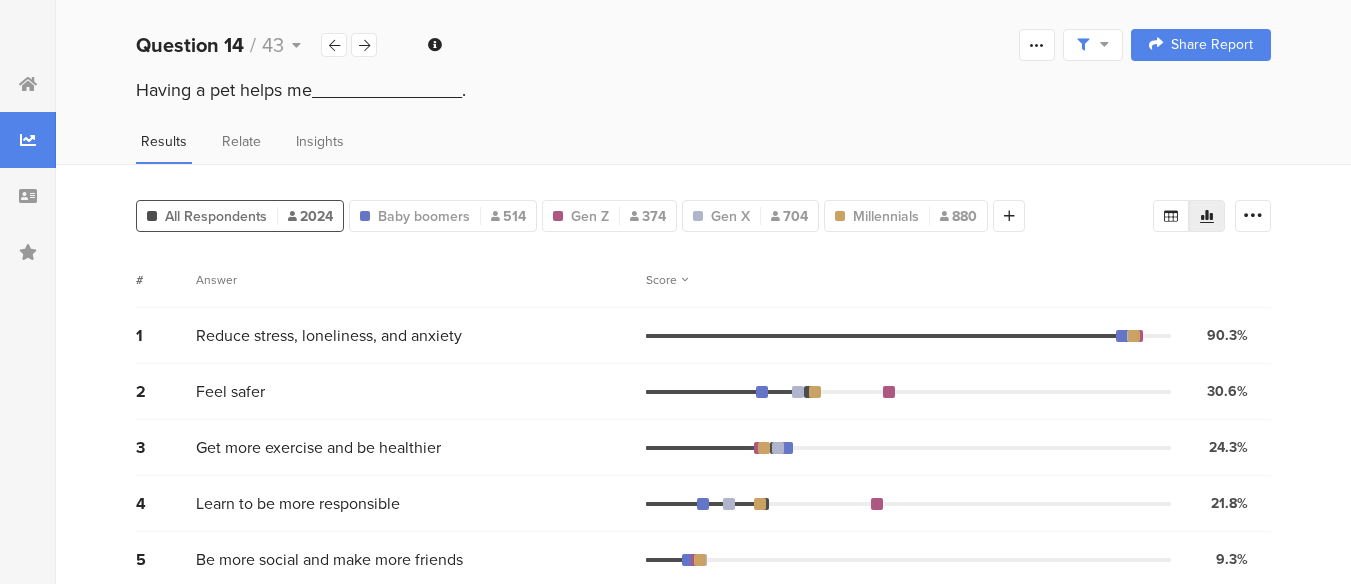 click on "Having a pet helps me_______________." at bounding box center (703, 90) 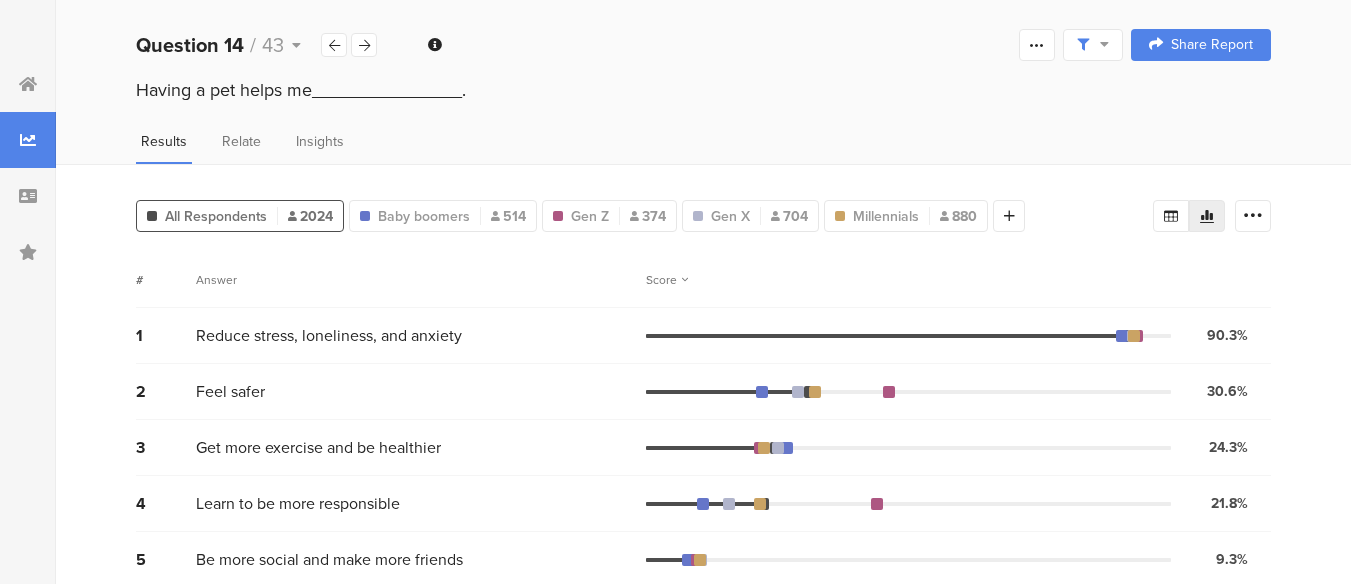 click on "Having a pet helps me_______________." at bounding box center [703, 90] 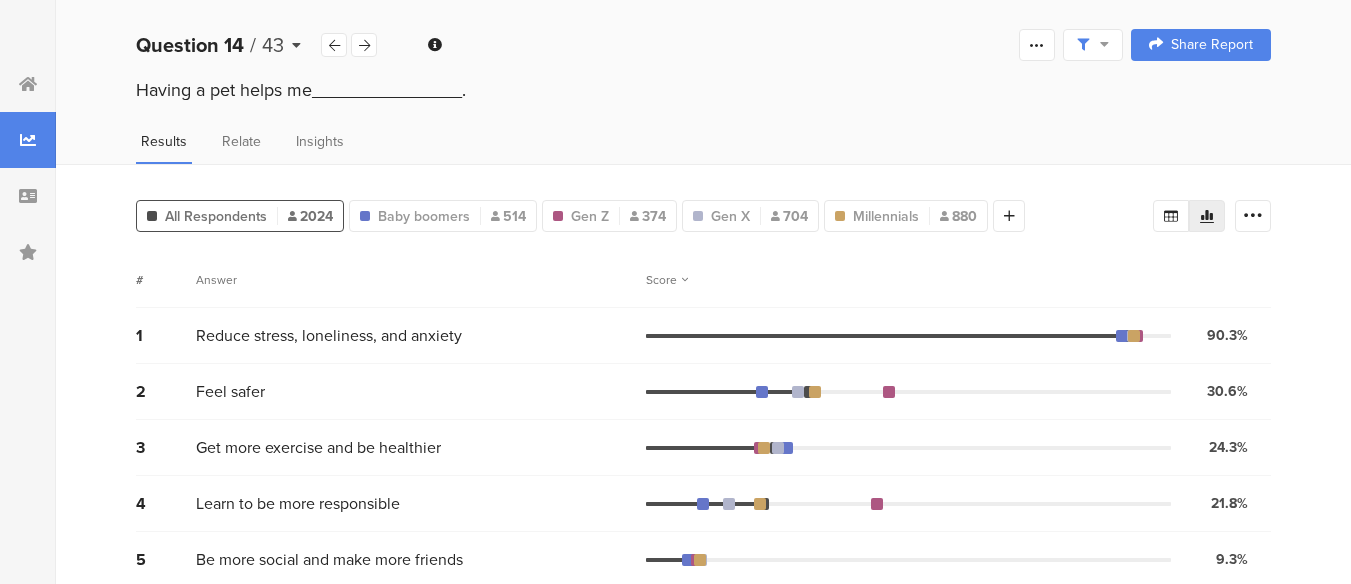 click on "Question 14" at bounding box center (190, 45) 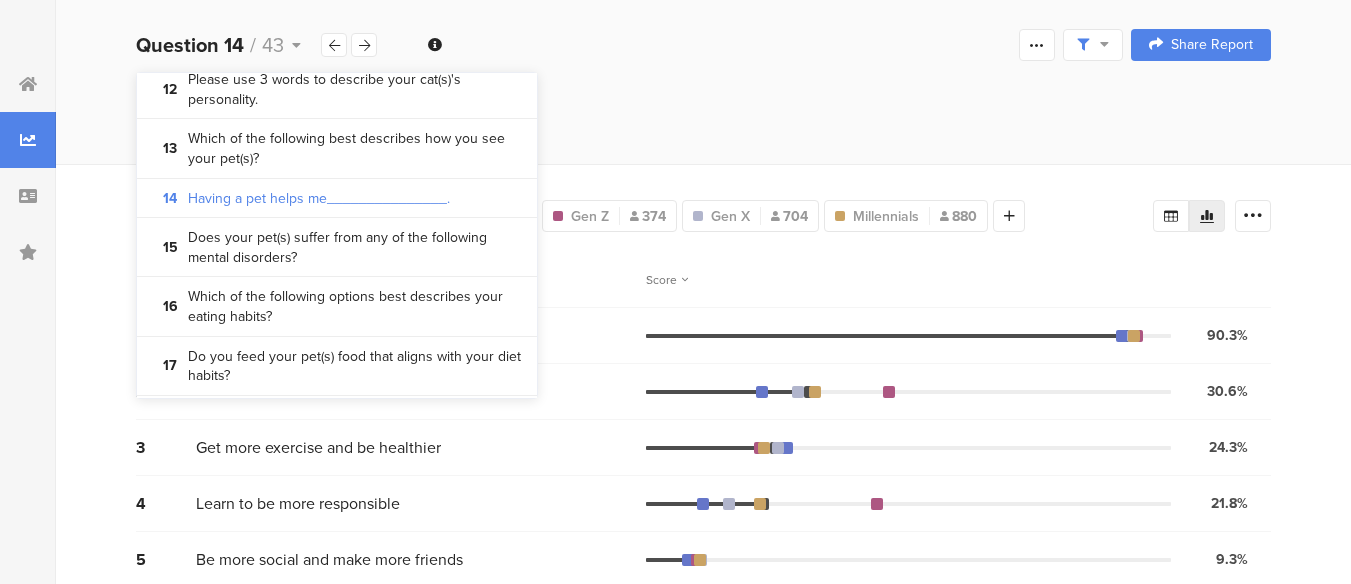scroll, scrollTop: 885, scrollLeft: 0, axis: vertical 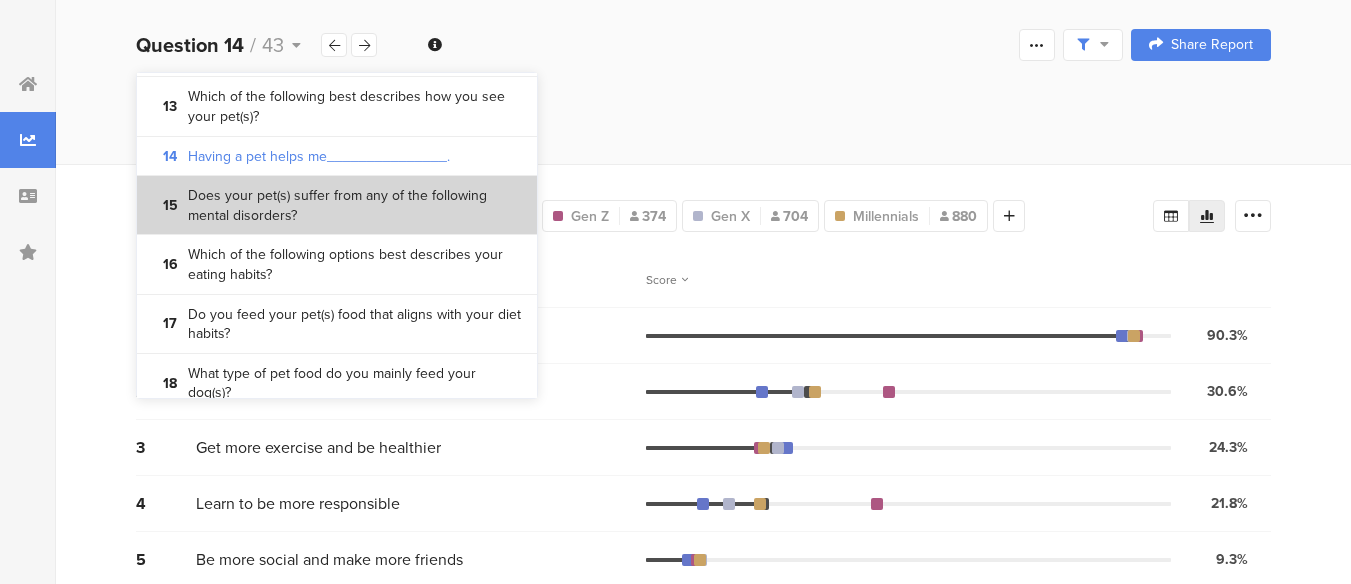 click on "Does your pet(s) suffer from any of the following mental disorders?" at bounding box center (355, 205) 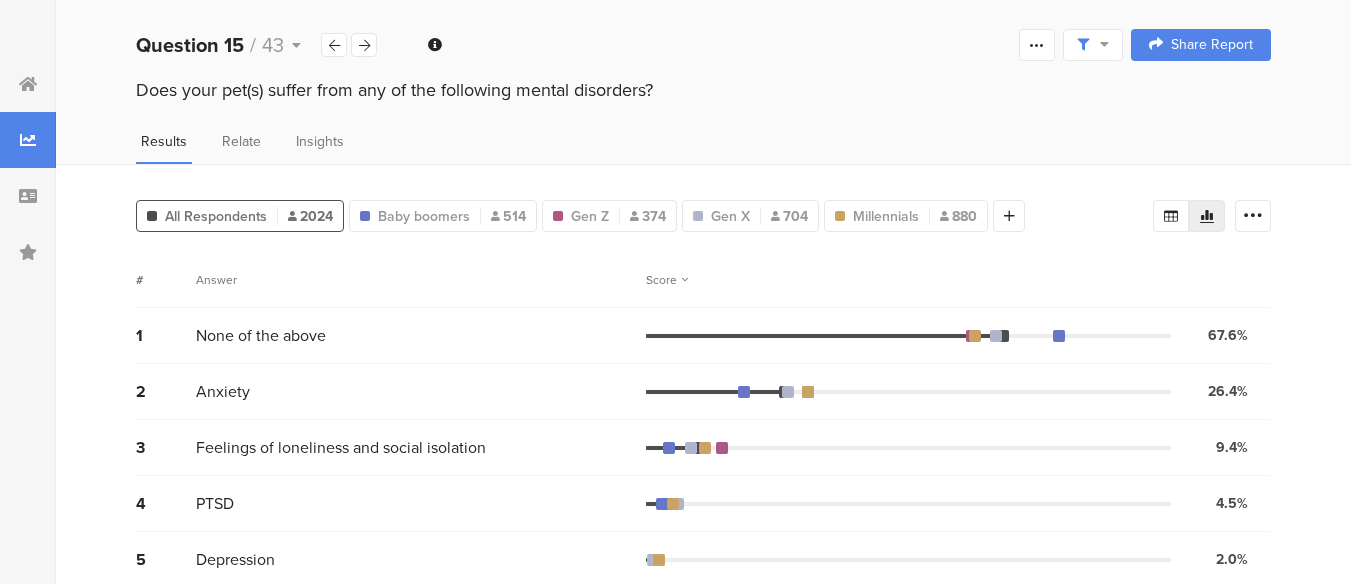scroll, scrollTop: 17, scrollLeft: 0, axis: vertical 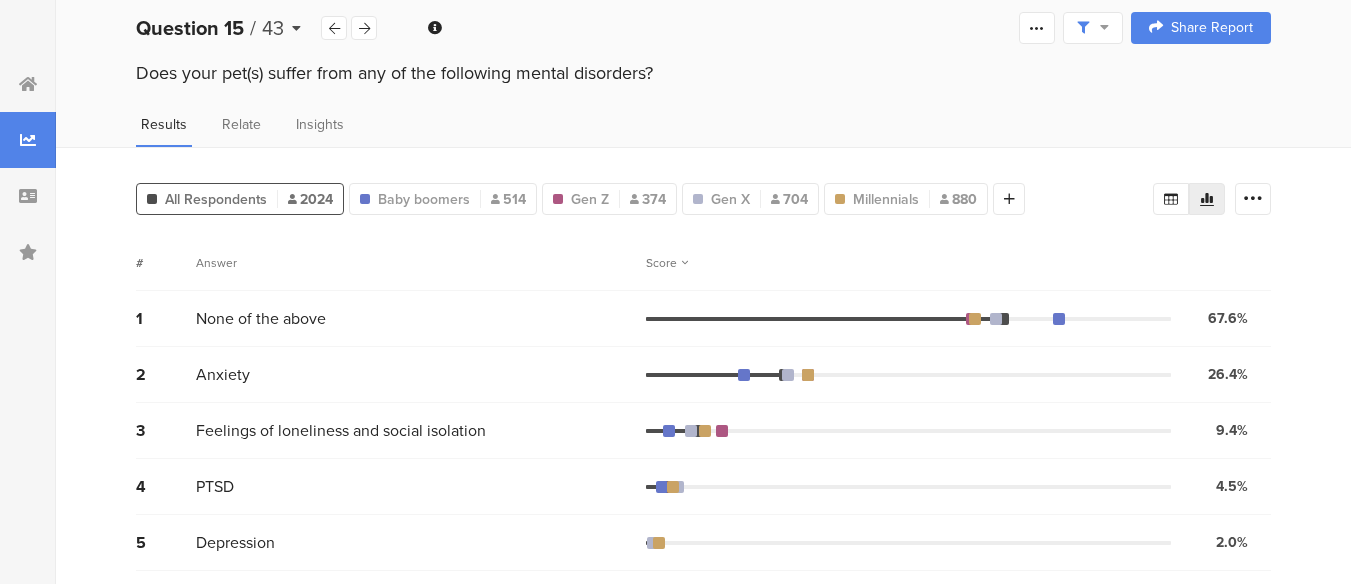 click on "Question 15" at bounding box center [190, 28] 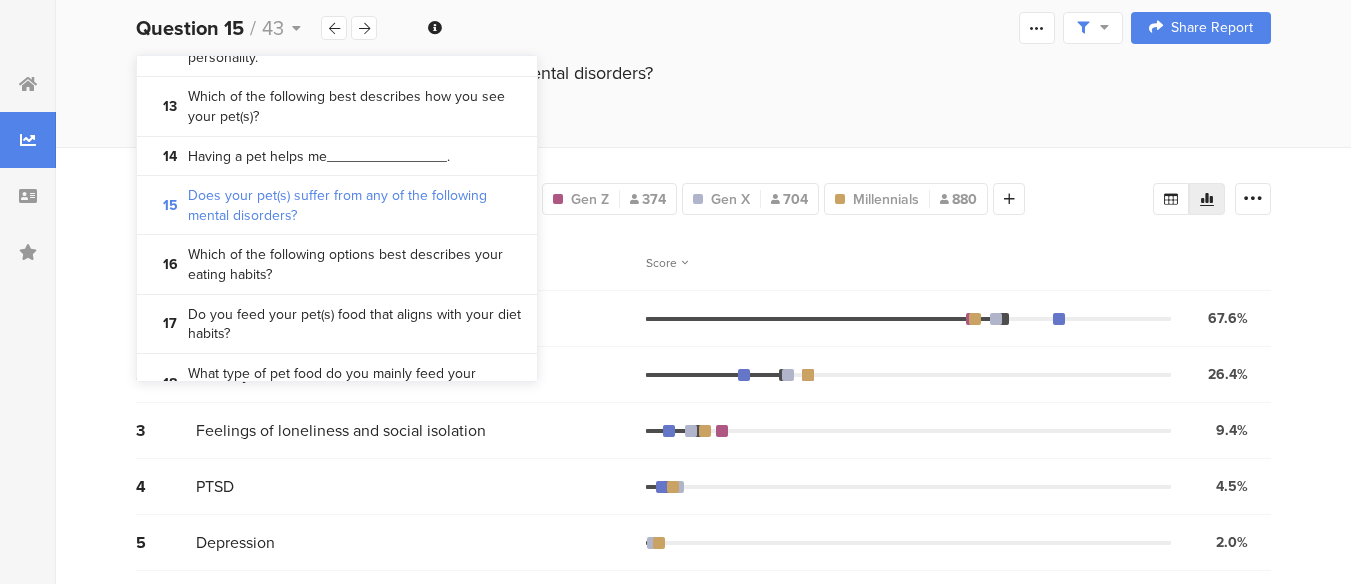 scroll, scrollTop: 896, scrollLeft: 0, axis: vertical 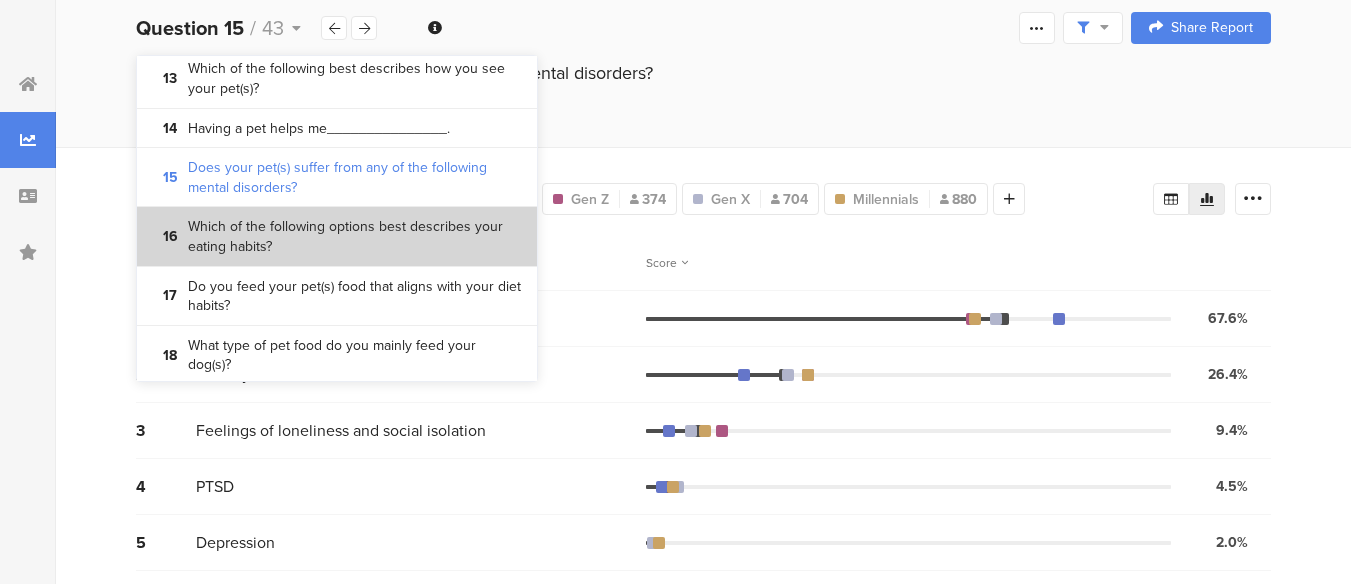 click on "Which of the following options best describes your eating habits?" at bounding box center [355, 236] 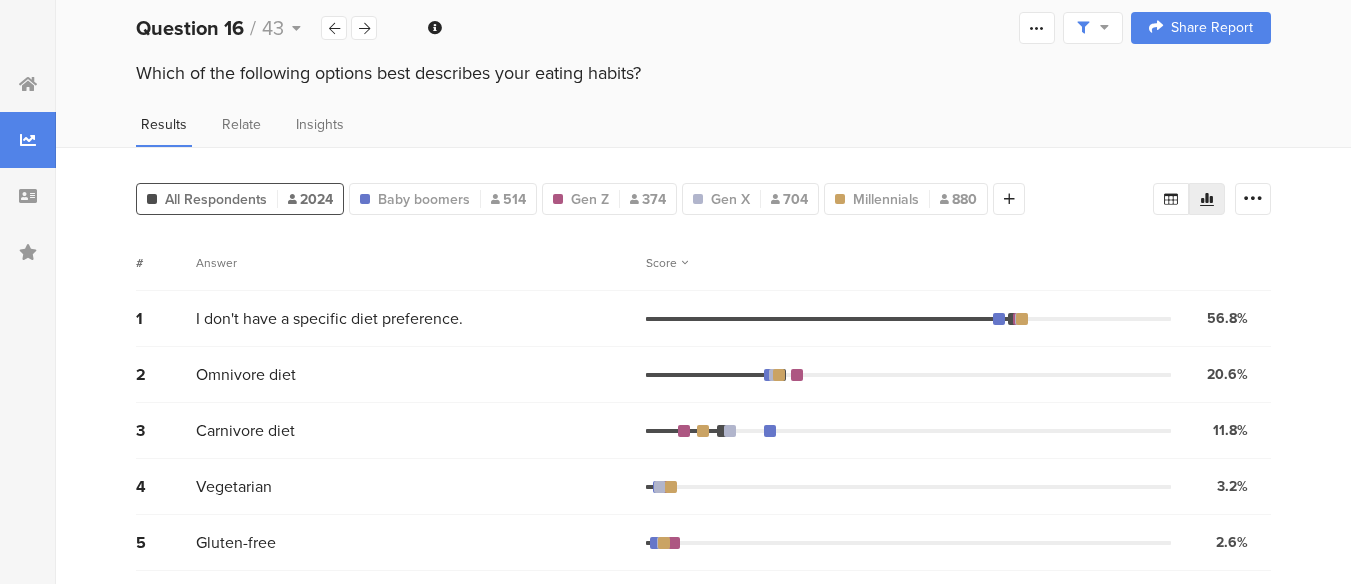 scroll, scrollTop: 0, scrollLeft: 0, axis: both 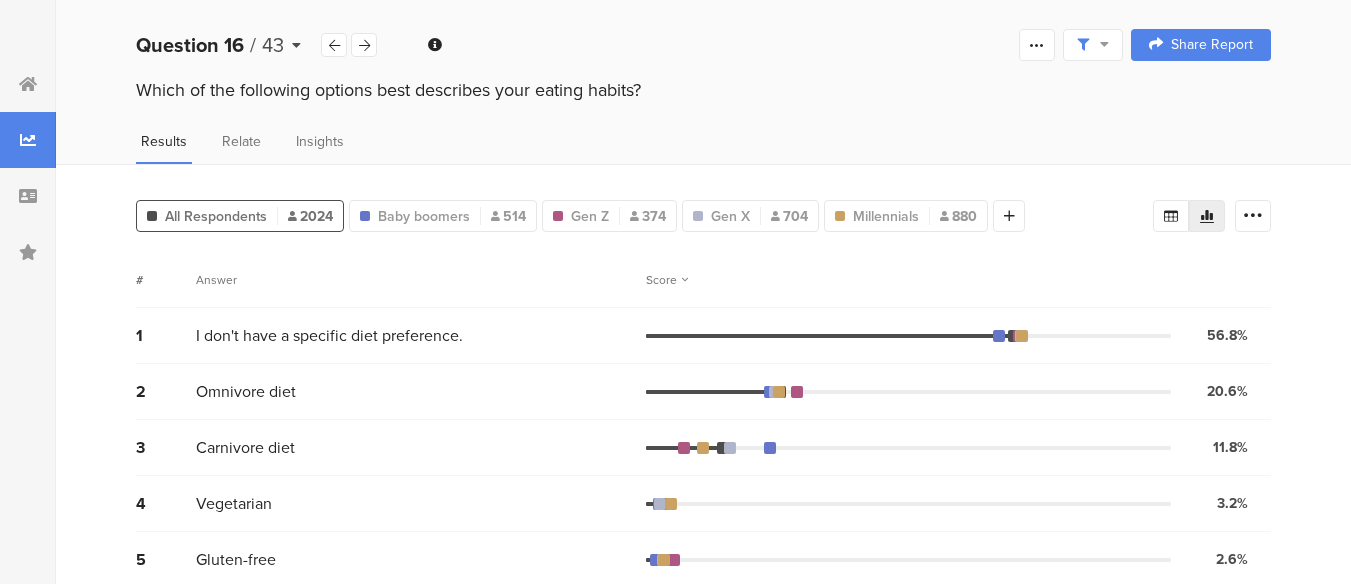click on "43" at bounding box center [273, 45] 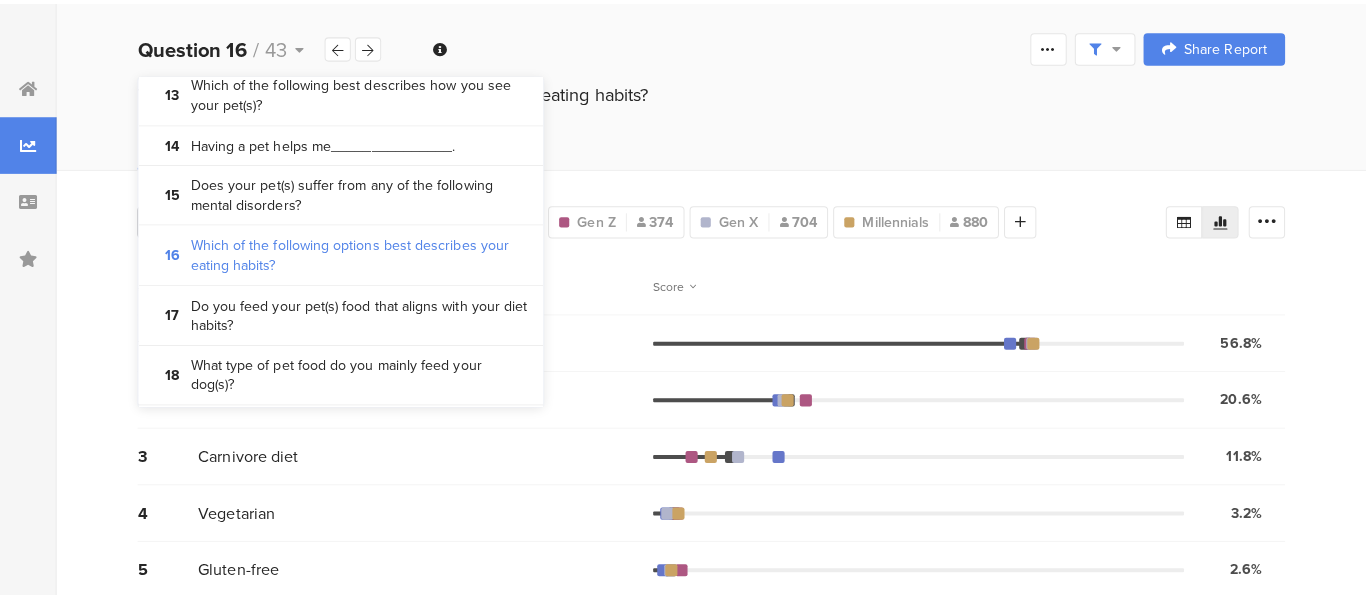 scroll, scrollTop: 900, scrollLeft: 0, axis: vertical 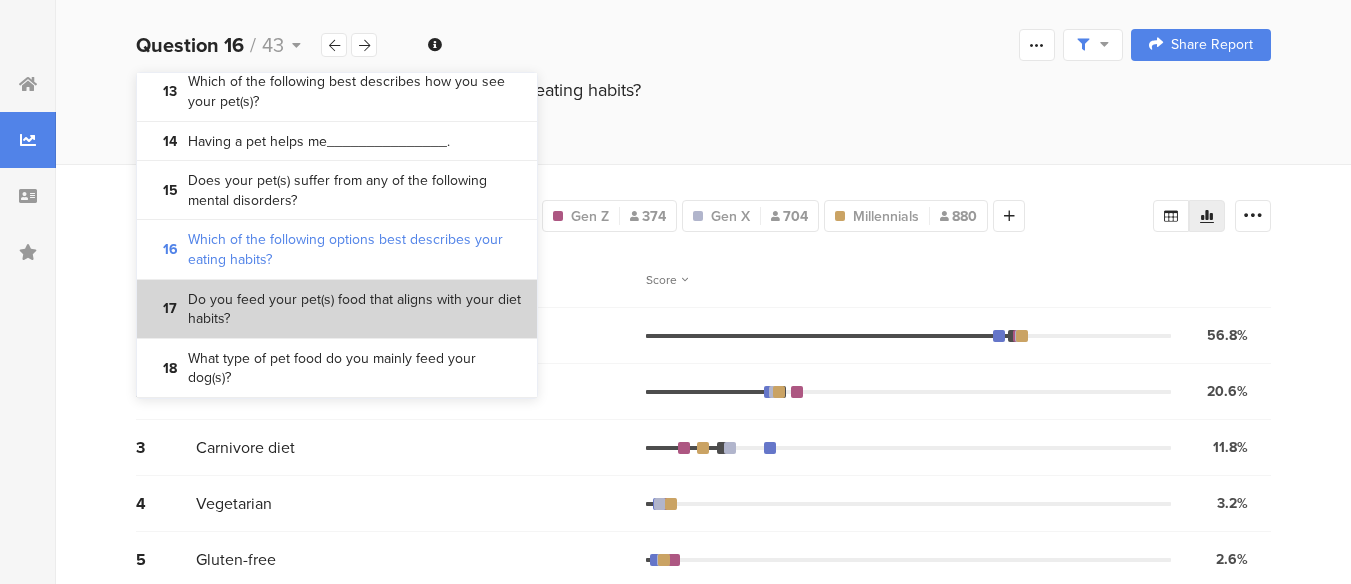 click on "Do you feed your pet(s) food that aligns with your diet habits?" at bounding box center [355, 309] 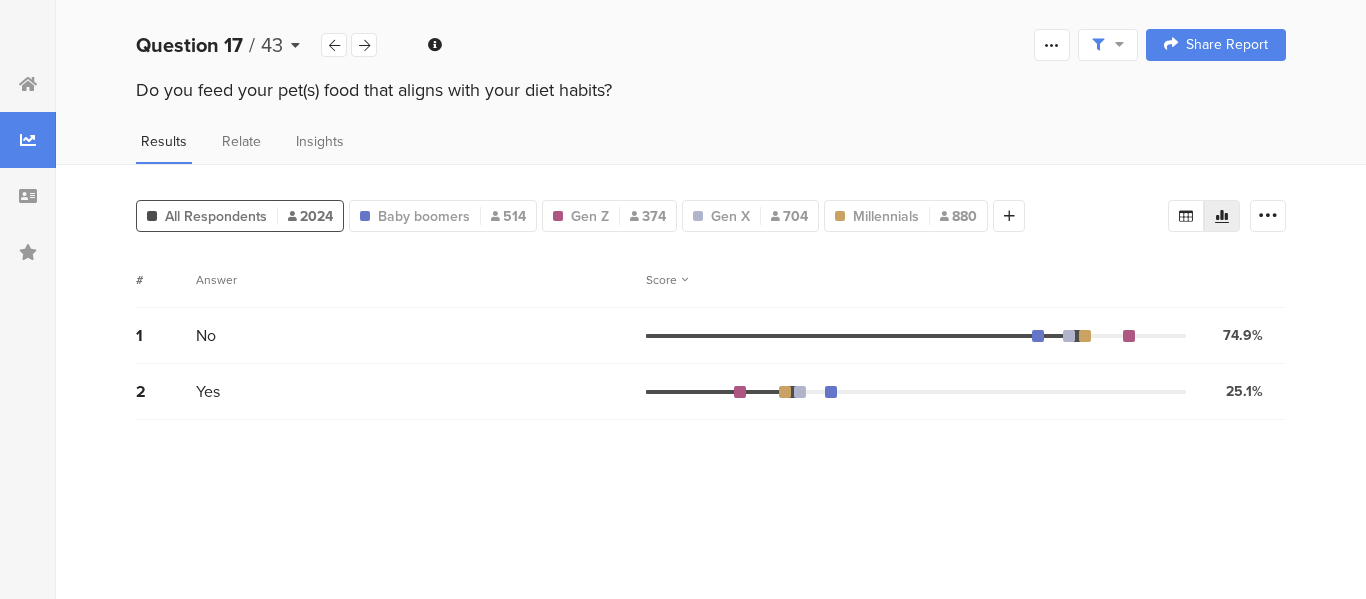 click on "43" at bounding box center (272, 45) 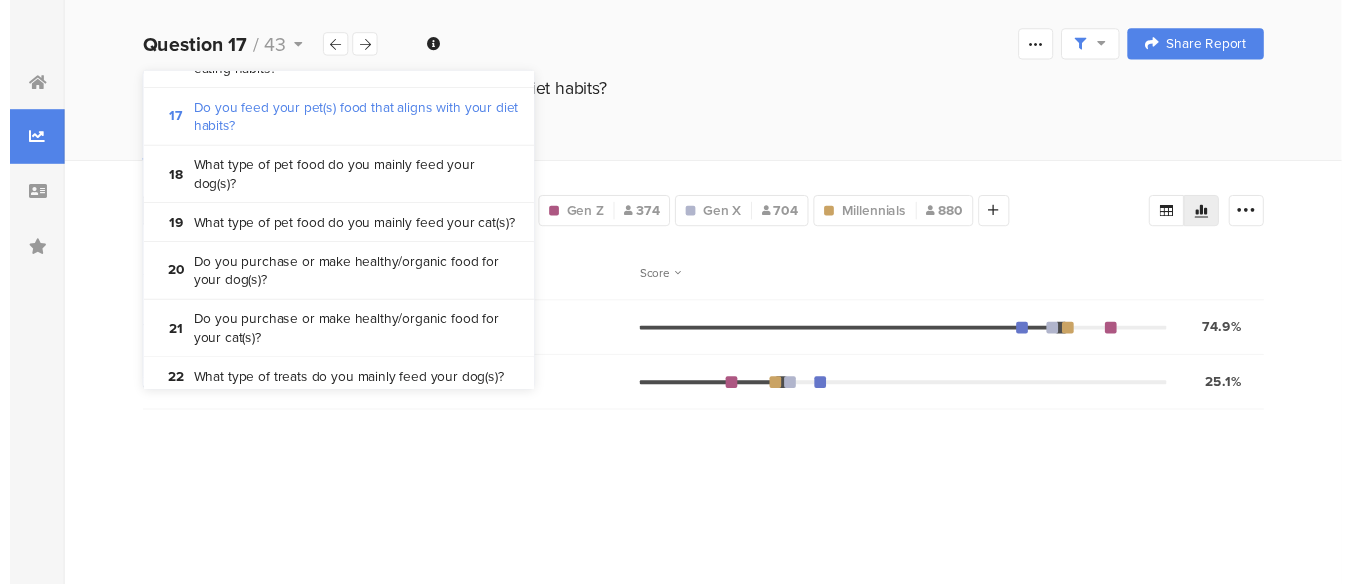 scroll, scrollTop: 1089, scrollLeft: 0, axis: vertical 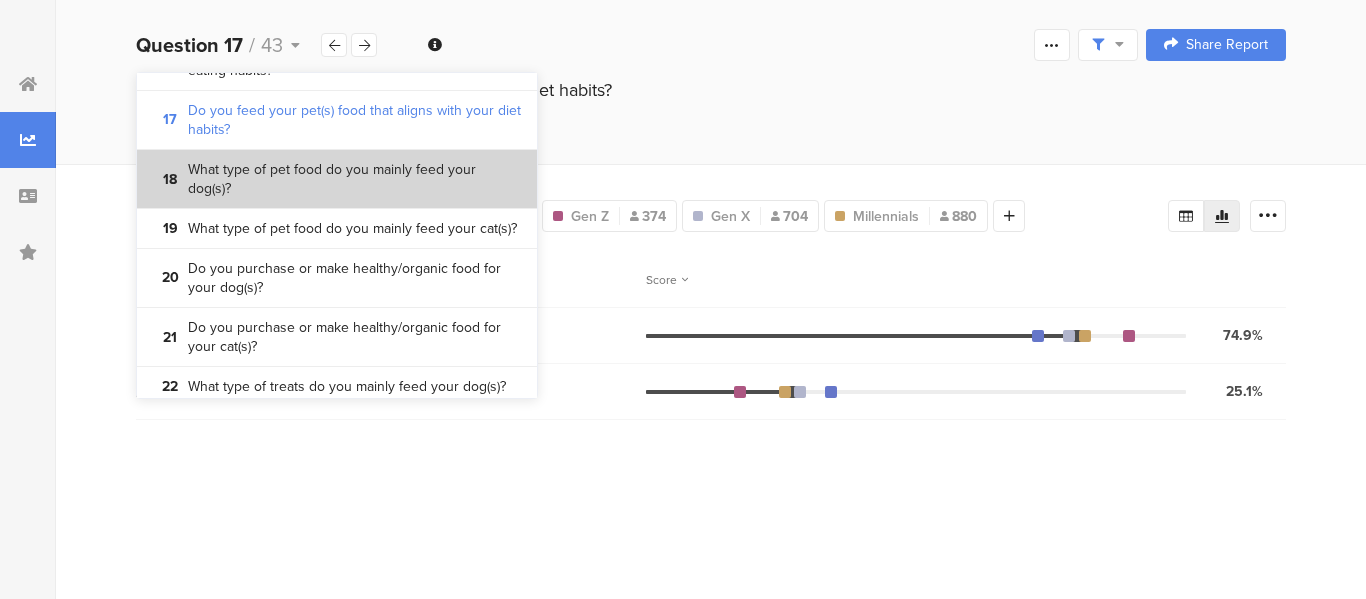 click on "18   What type of pet food do you mainly feed your dog(s)?" at bounding box center (337, 179) 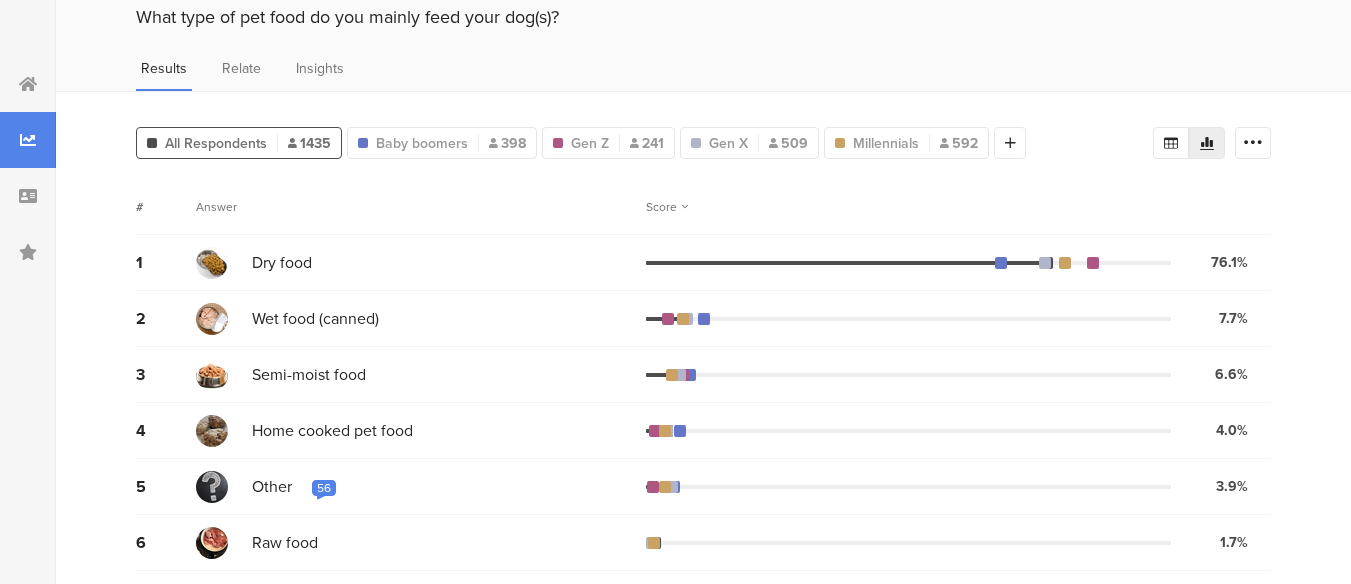 scroll, scrollTop: 0, scrollLeft: 0, axis: both 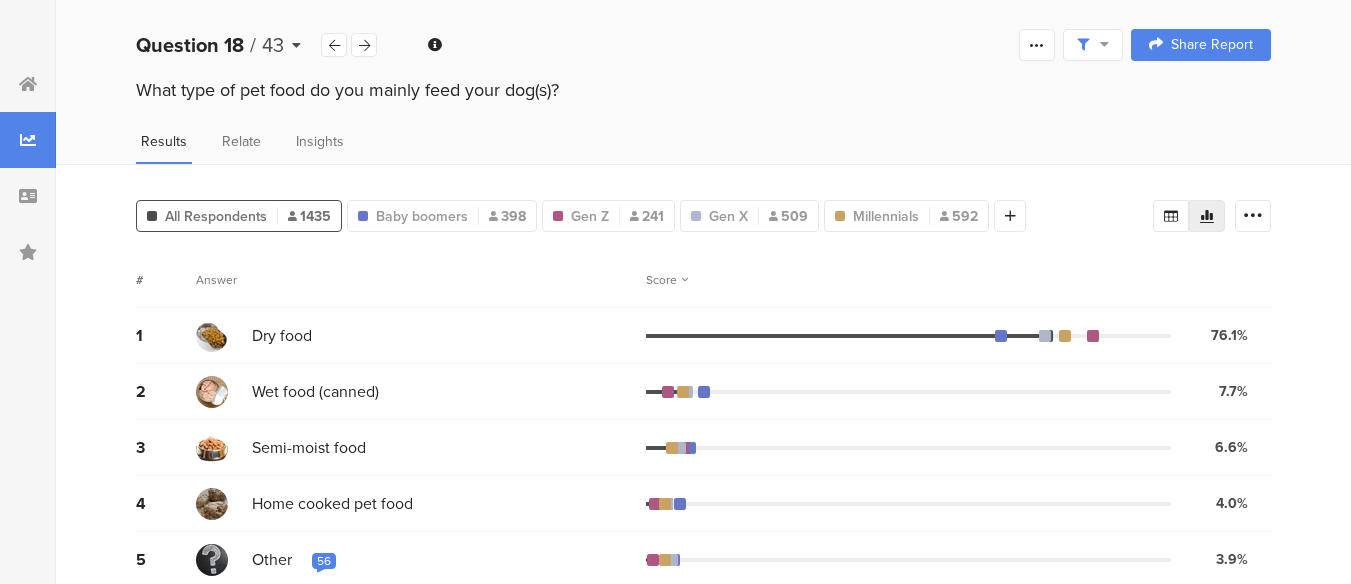 click on "/" at bounding box center (253, 45) 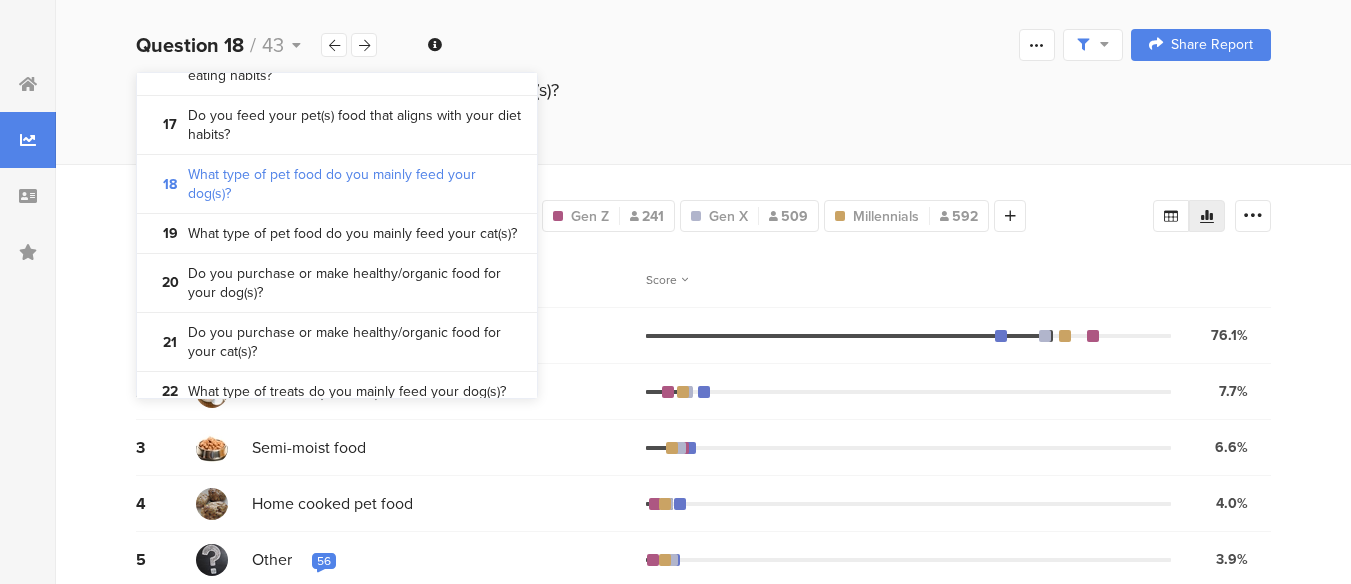 scroll, scrollTop: 1085, scrollLeft: 0, axis: vertical 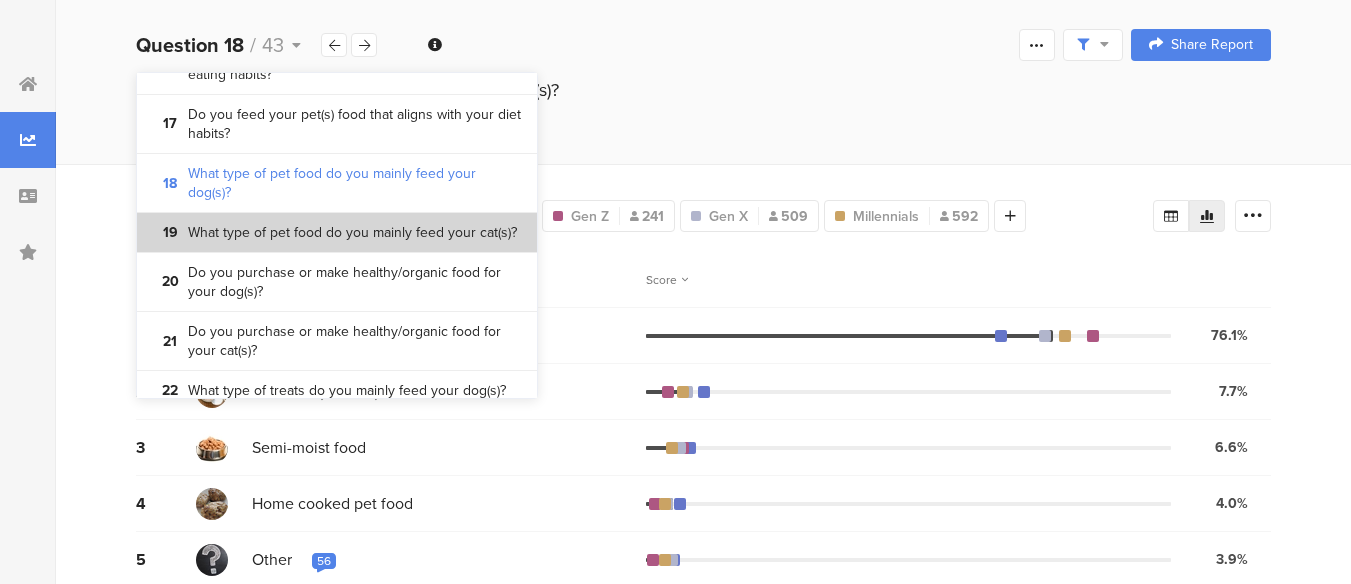 click on "What type of pet food do you mainly feed your cat(s)?" at bounding box center [352, 233] 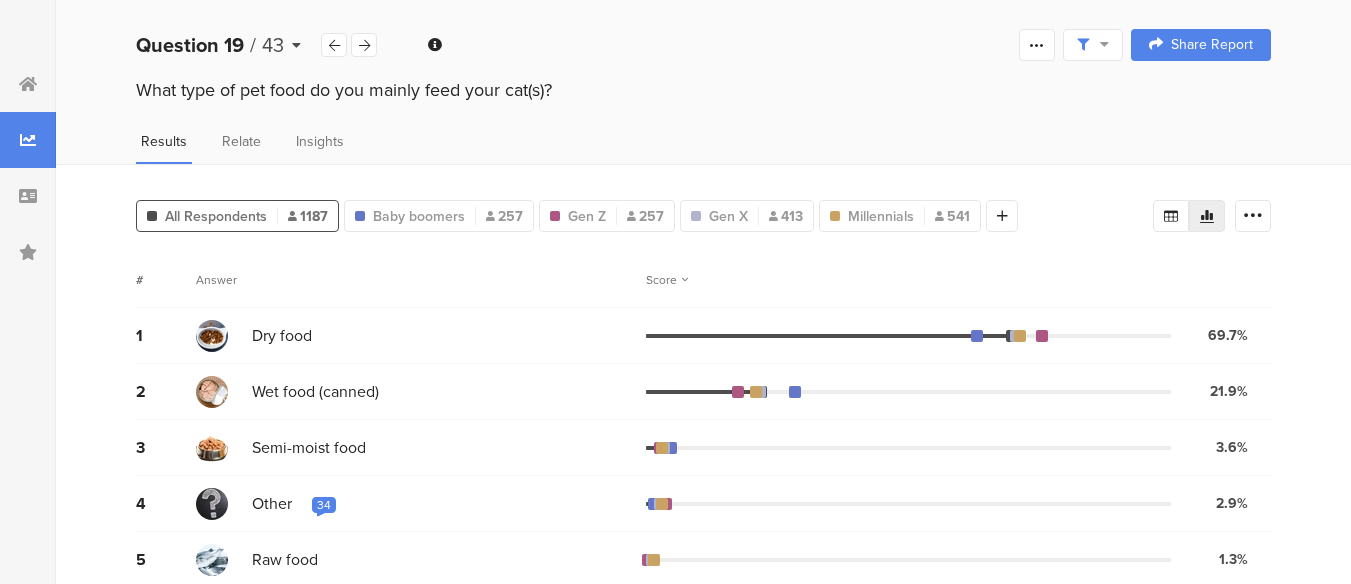 click on "/" at bounding box center (253, 45) 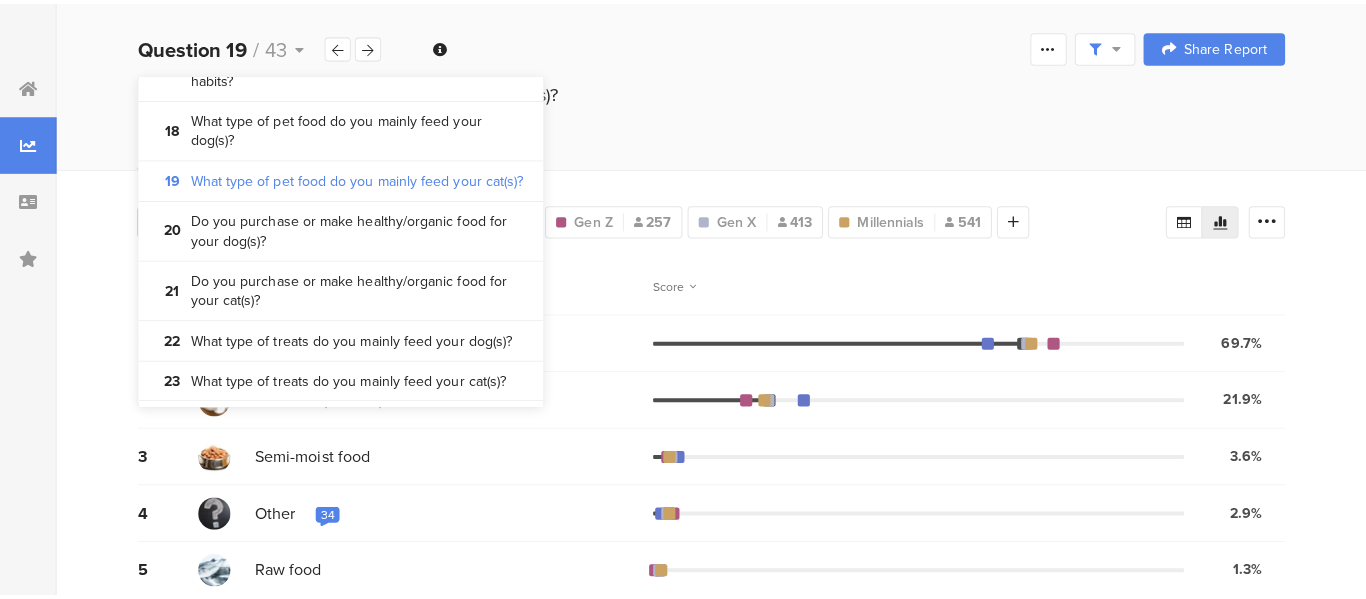 scroll, scrollTop: 1276, scrollLeft: 0, axis: vertical 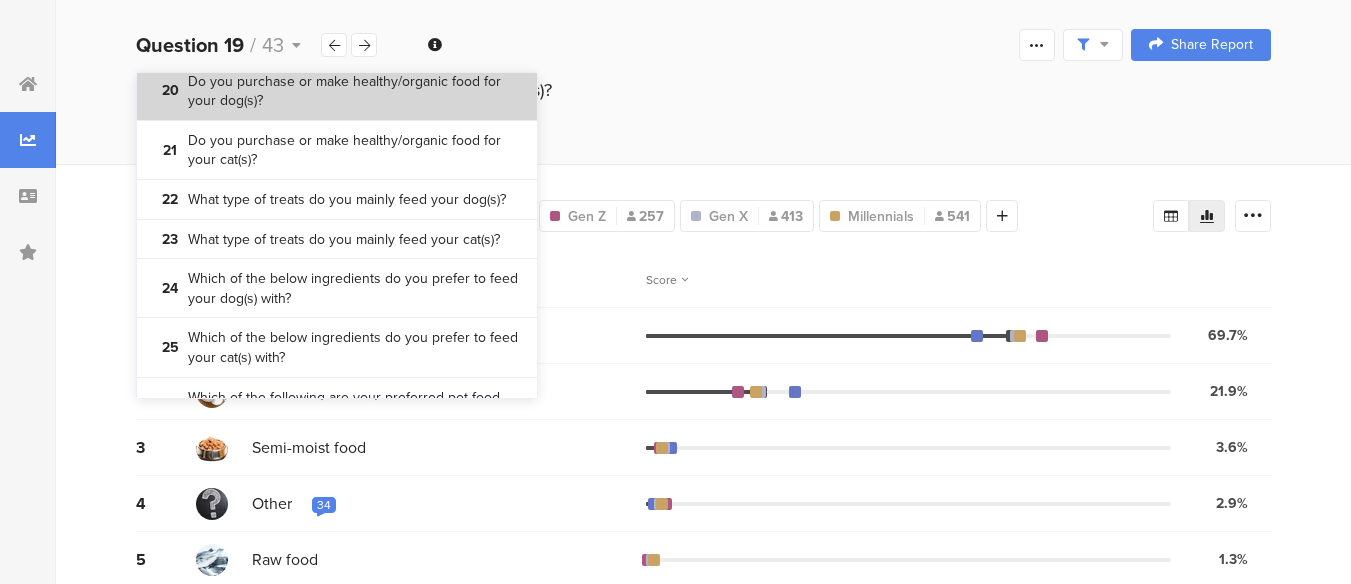 click on "Do you purchase or make healthy/organic food for your dog(s)?" at bounding box center [355, 91] 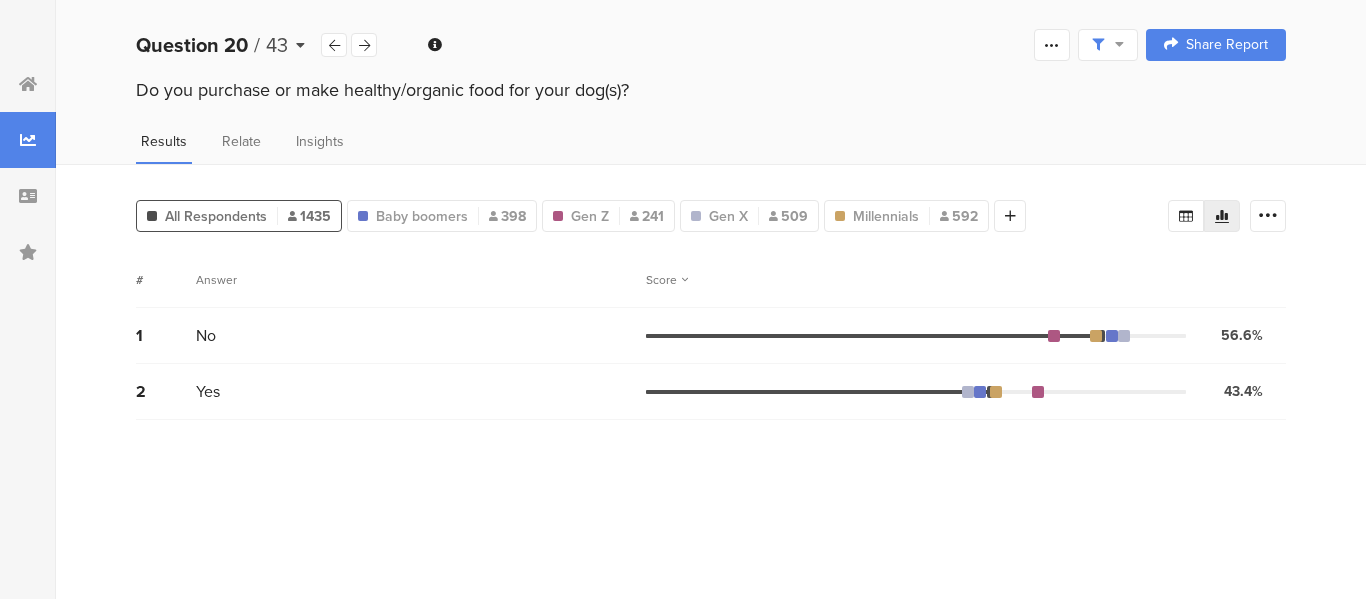 click on "43" at bounding box center (277, 45) 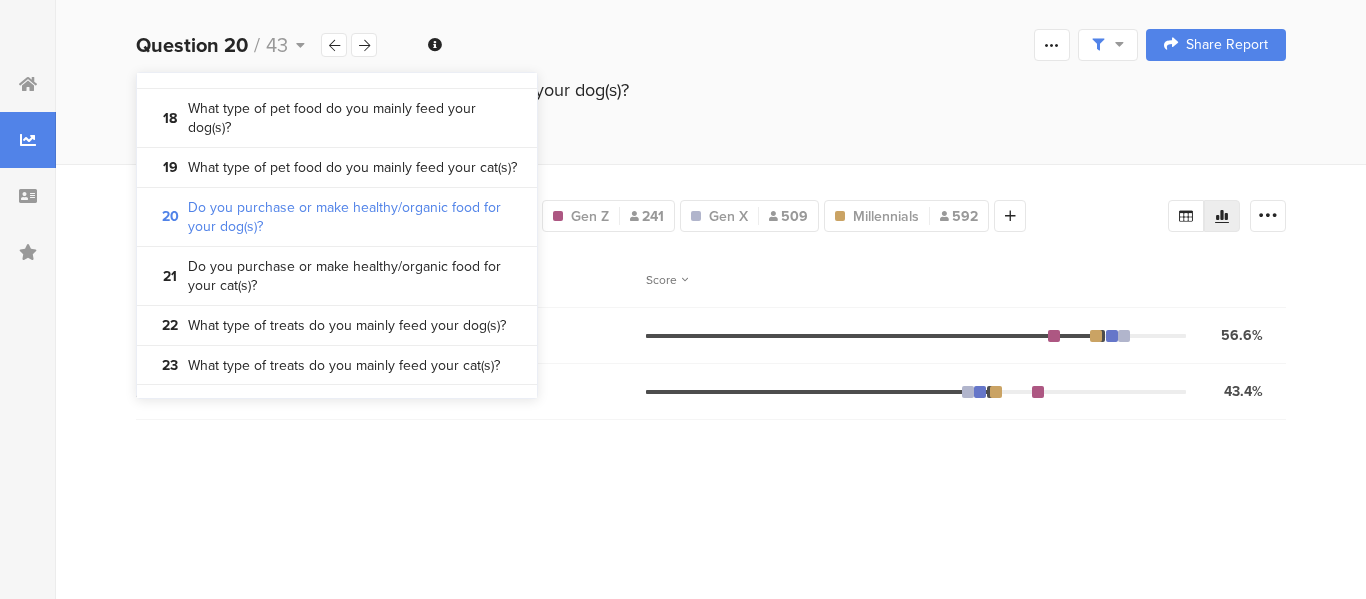 scroll, scrollTop: 1203, scrollLeft: 0, axis: vertical 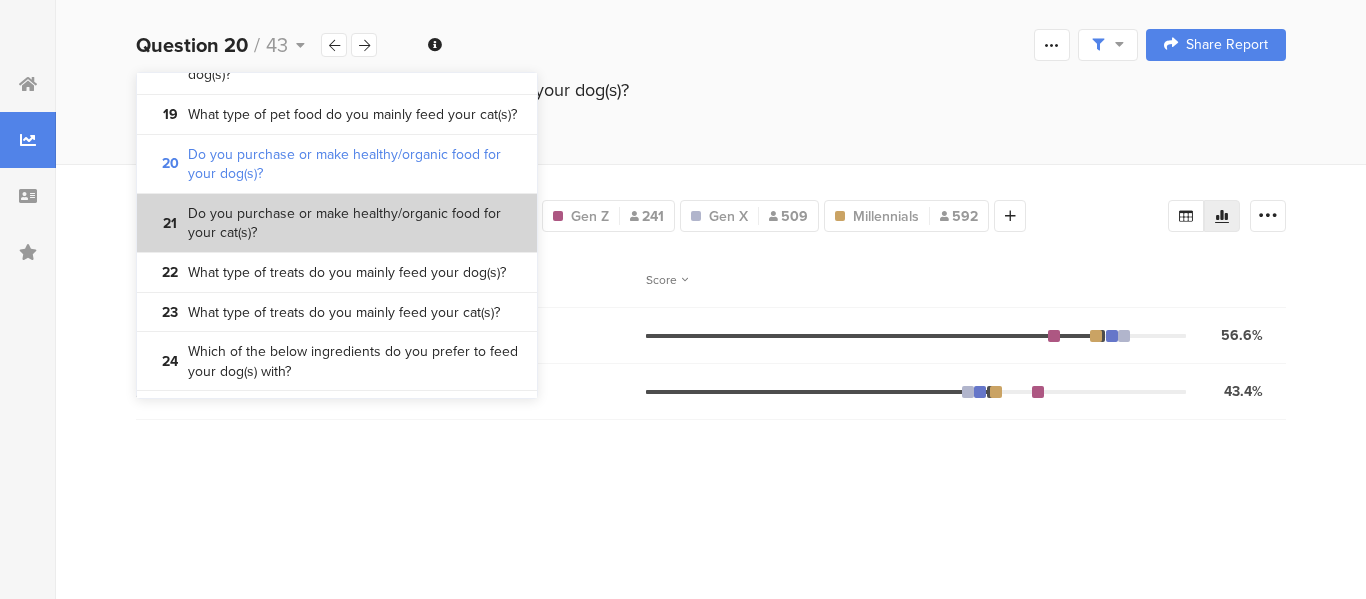 click on "Do you purchase or make healthy/organic food for your cat(s)?" at bounding box center [355, 223] 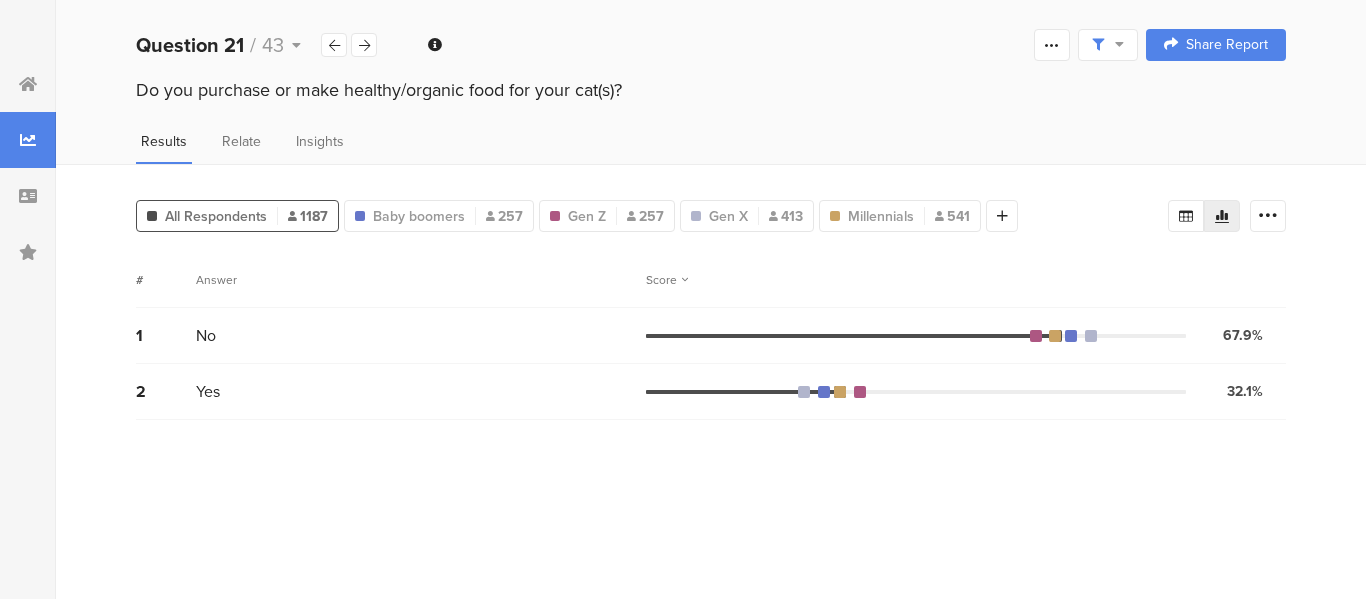click on "Question 21   /   43
Question Type
Multiple Choice
Required
This question was required
Minimum Answers Allowed
One
Maximum Answers Allowed
One             Confidence Level       95   %     Preview survey     Edit survey       Purge results
Complete Responses Only
Edit Sample
Share Report
Share     Cancel
Share Report
Share Report" at bounding box center [711, 45] 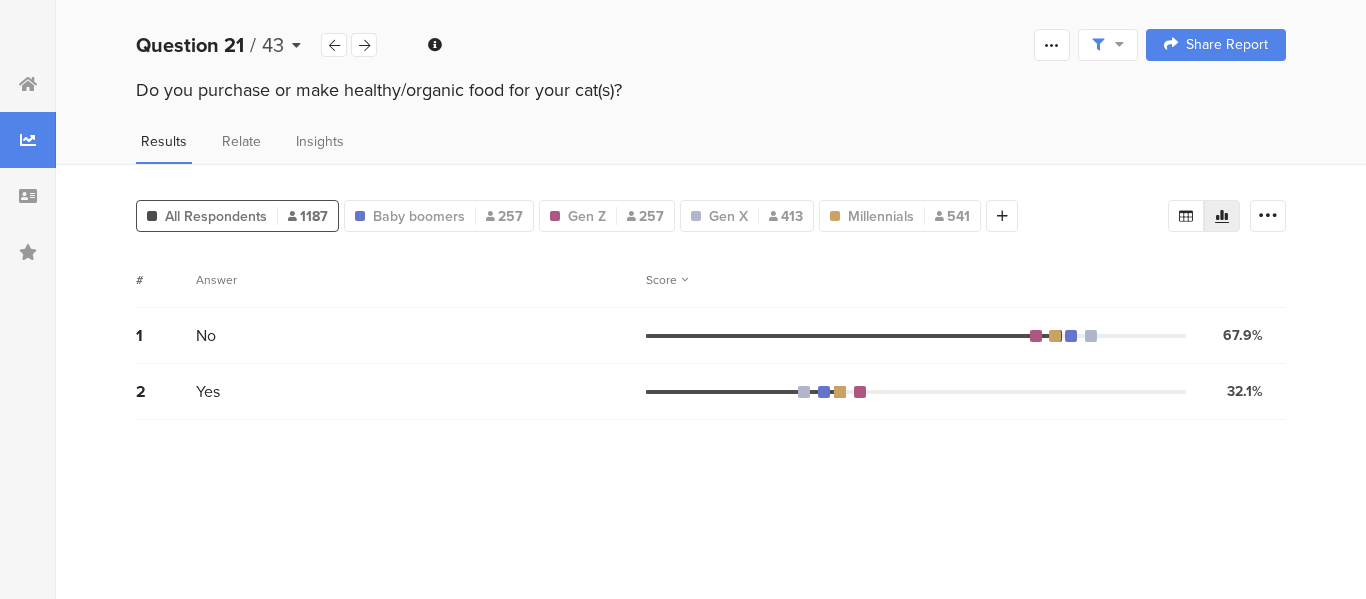 click on "Question 21" at bounding box center [190, 45] 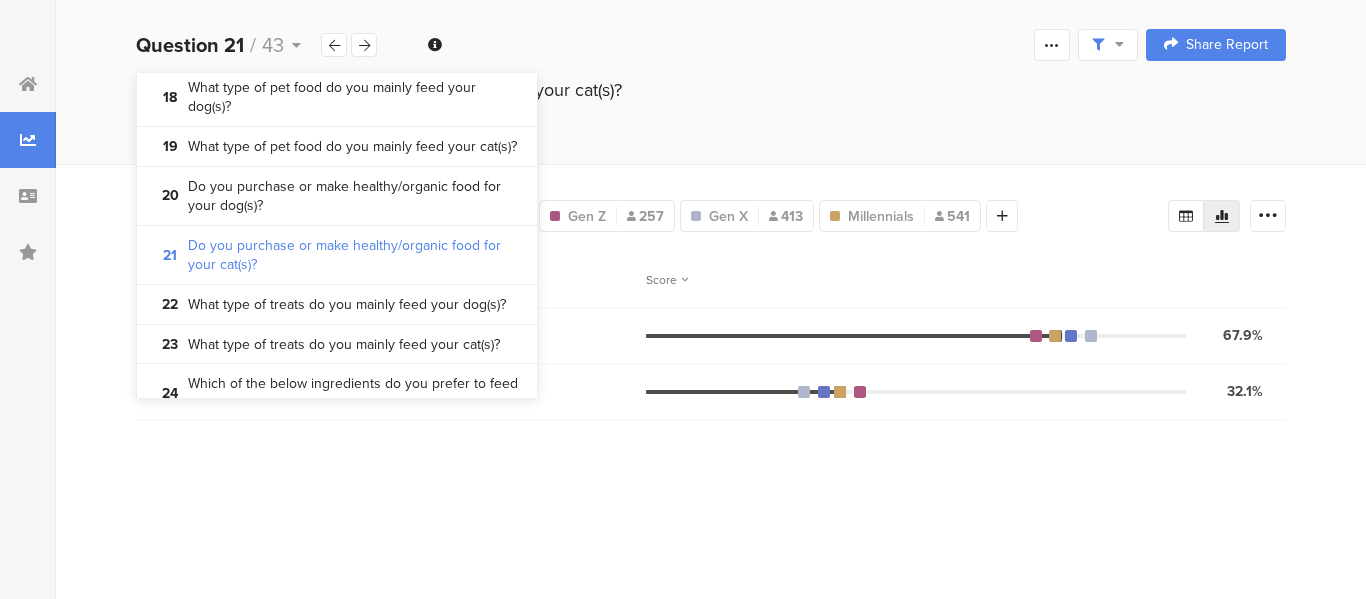 scroll, scrollTop: 1170, scrollLeft: 0, axis: vertical 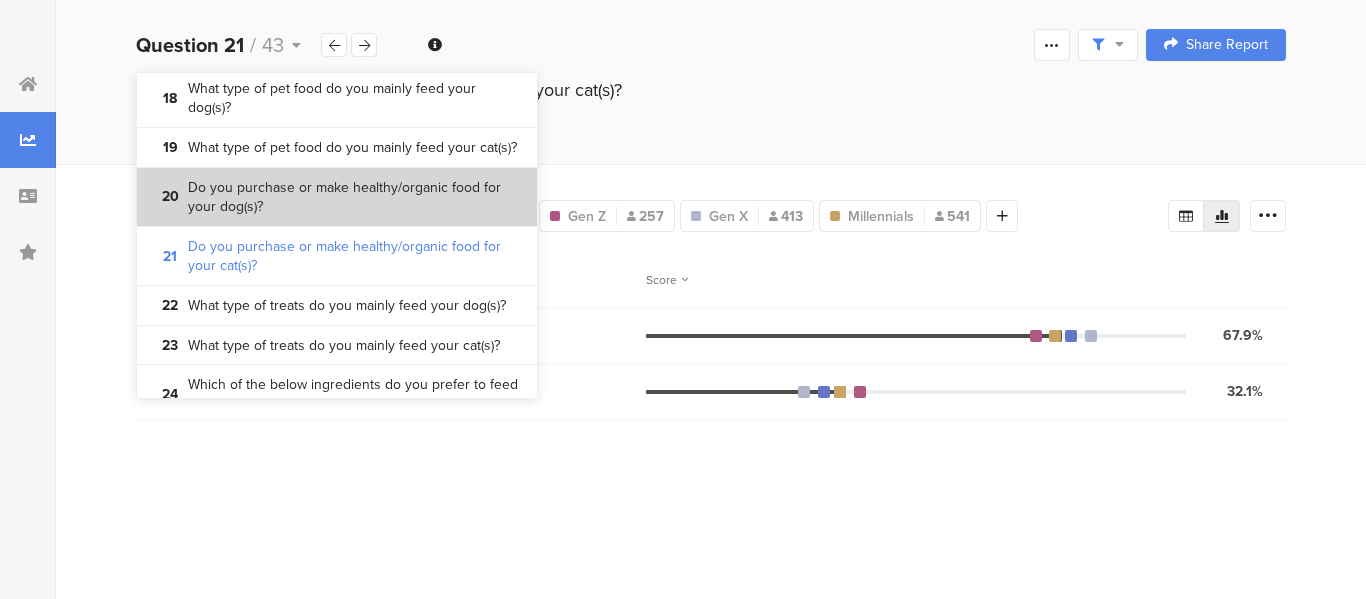 click on "Do you purchase or make healthy/organic food for your dog(s)?" at bounding box center (355, 197) 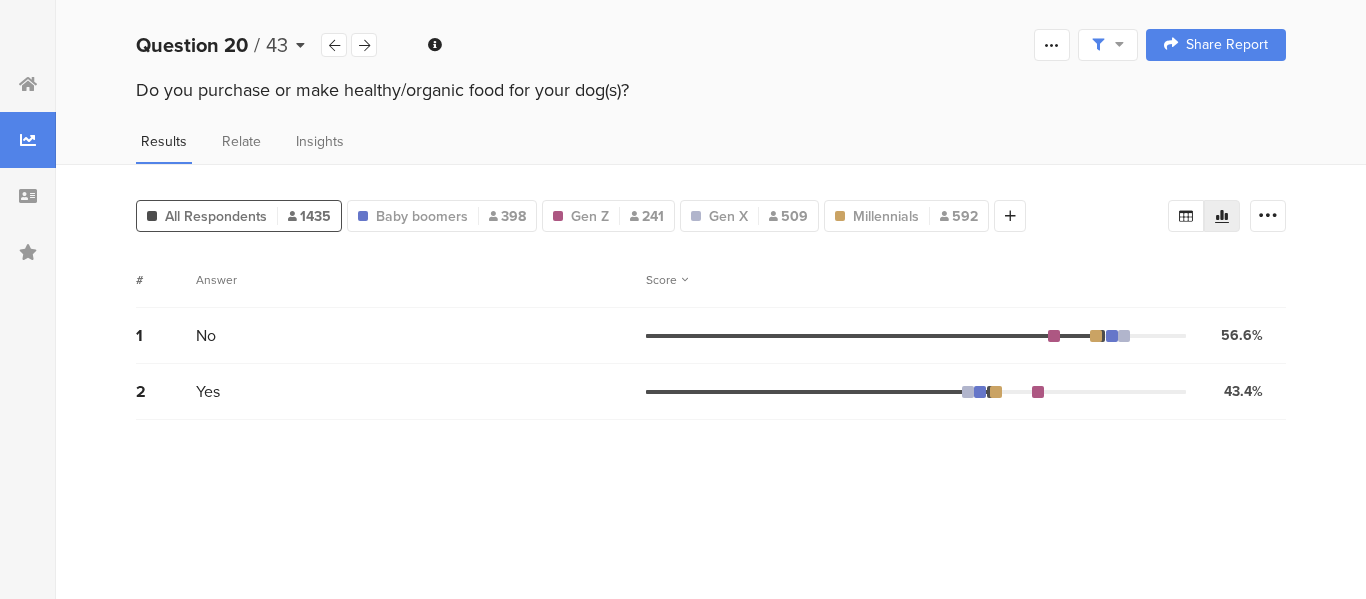 click on "Question 20   /   43" at bounding box center [228, 45] 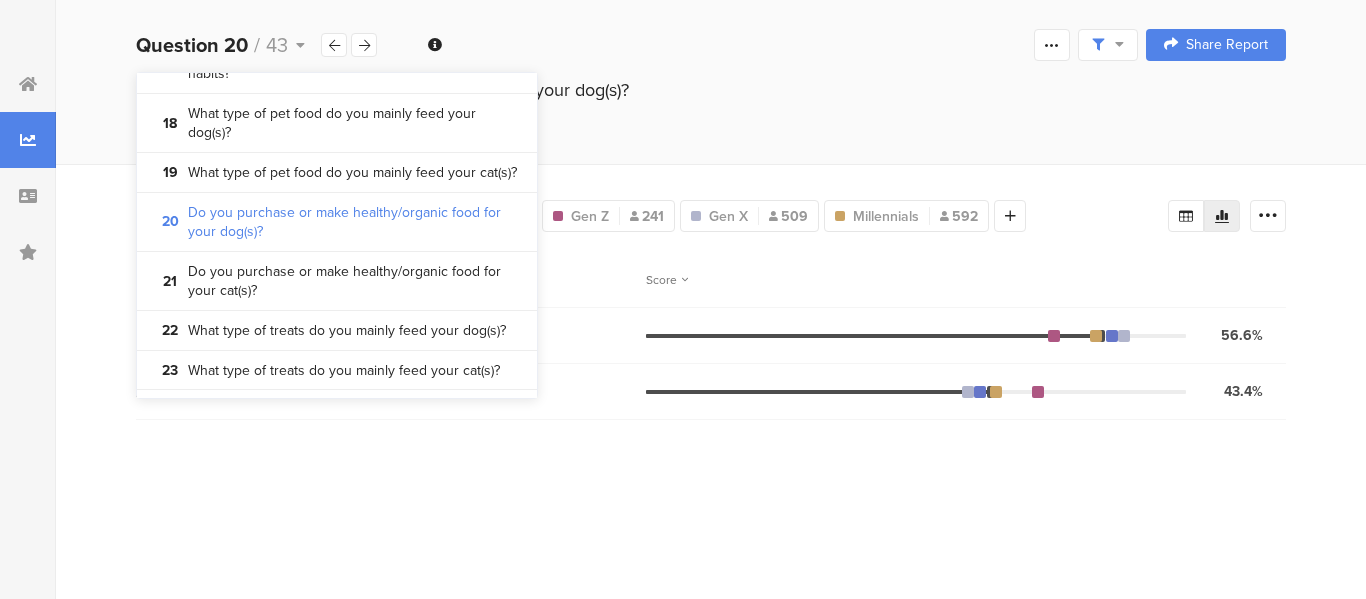 scroll, scrollTop: 1146, scrollLeft: 0, axis: vertical 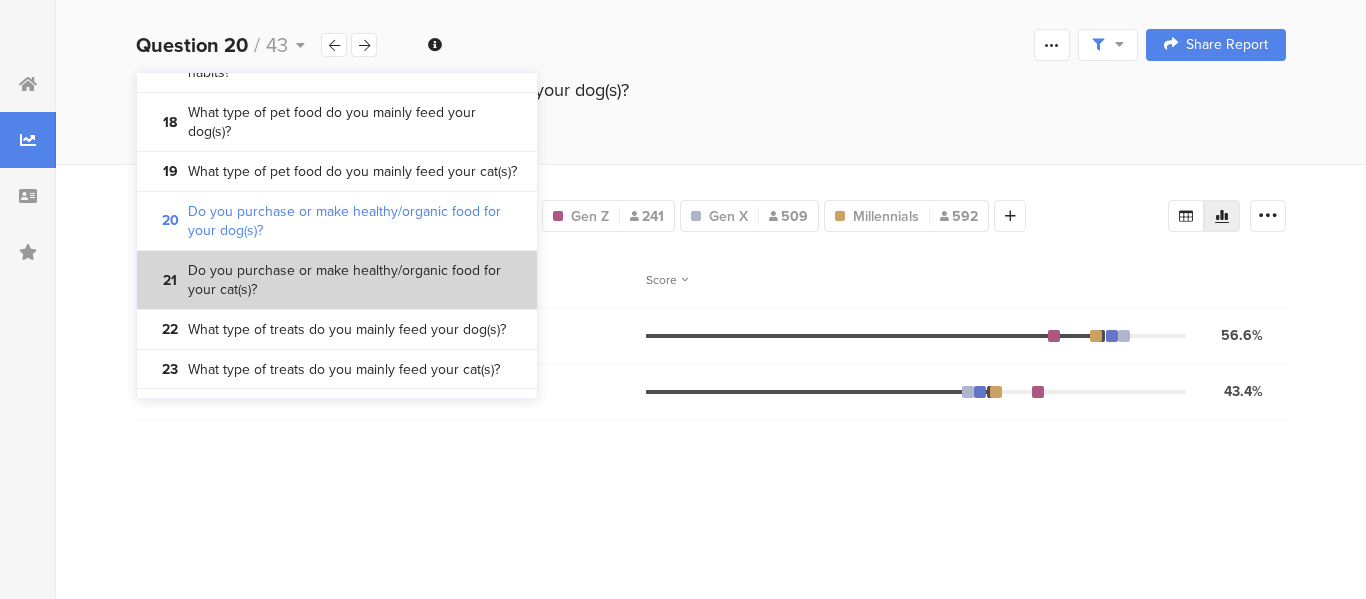 click on "Do you purchase or make healthy/organic food for your cat(s)?" at bounding box center (355, 280) 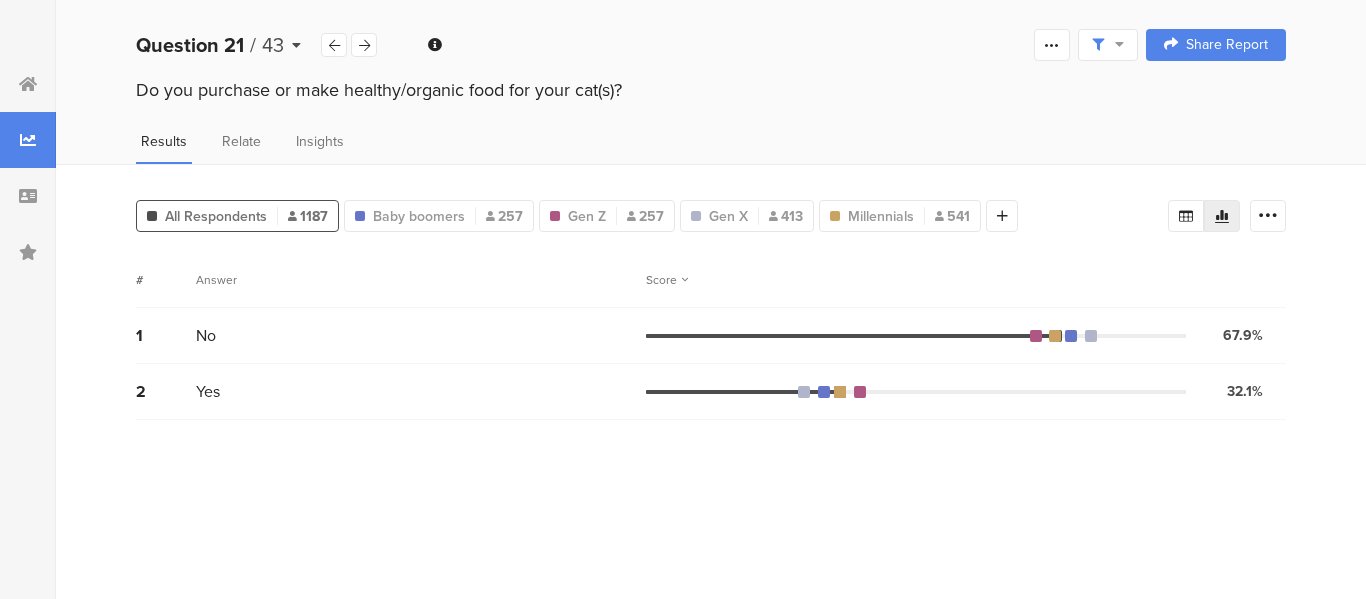 click on "Question 21" at bounding box center [190, 45] 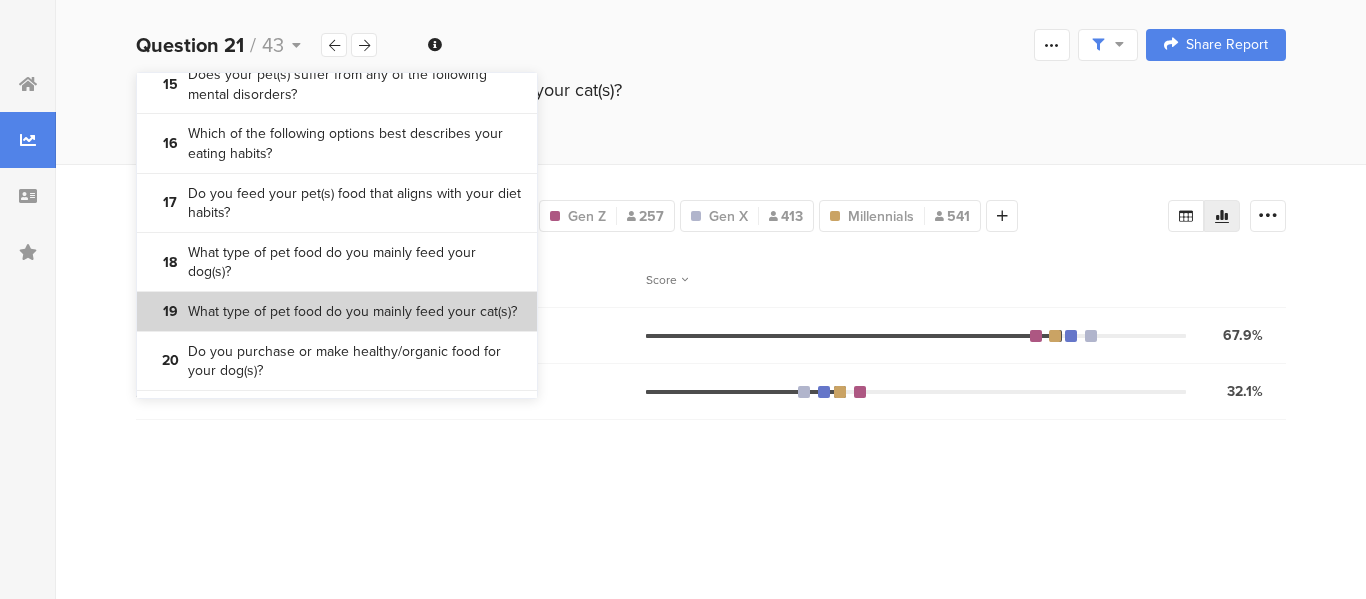 scroll, scrollTop: 1004, scrollLeft: 0, axis: vertical 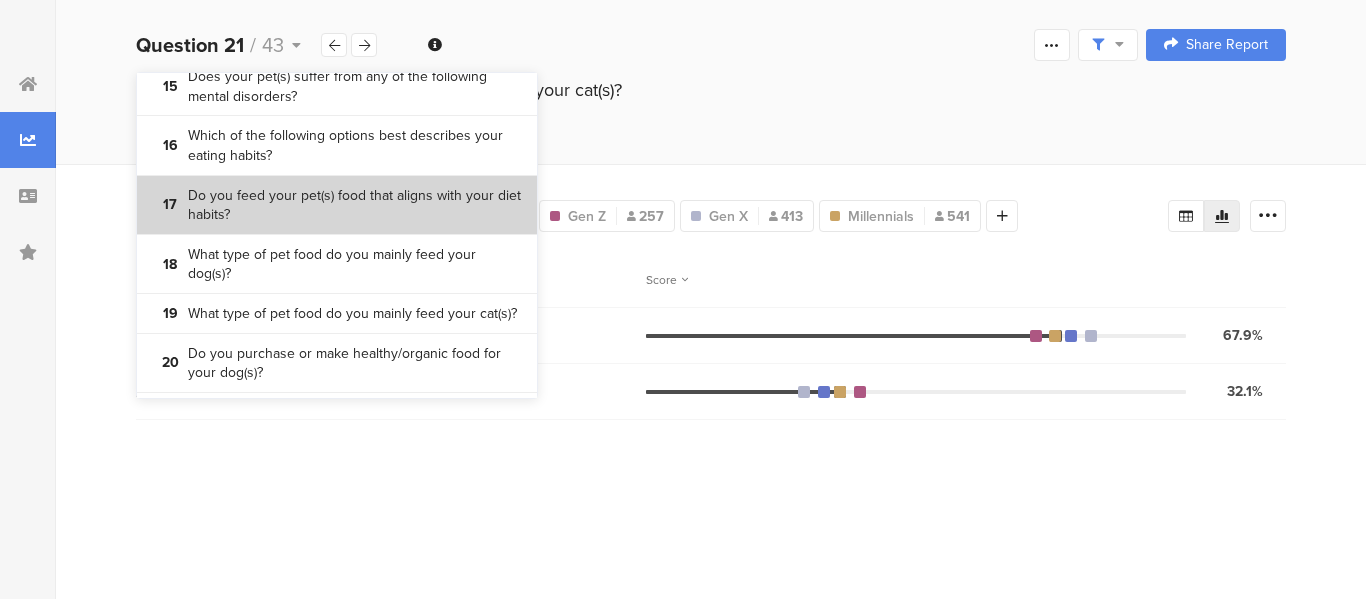 click on "Do you feed your pet(s) food that aligns with your diet habits?" at bounding box center (355, 205) 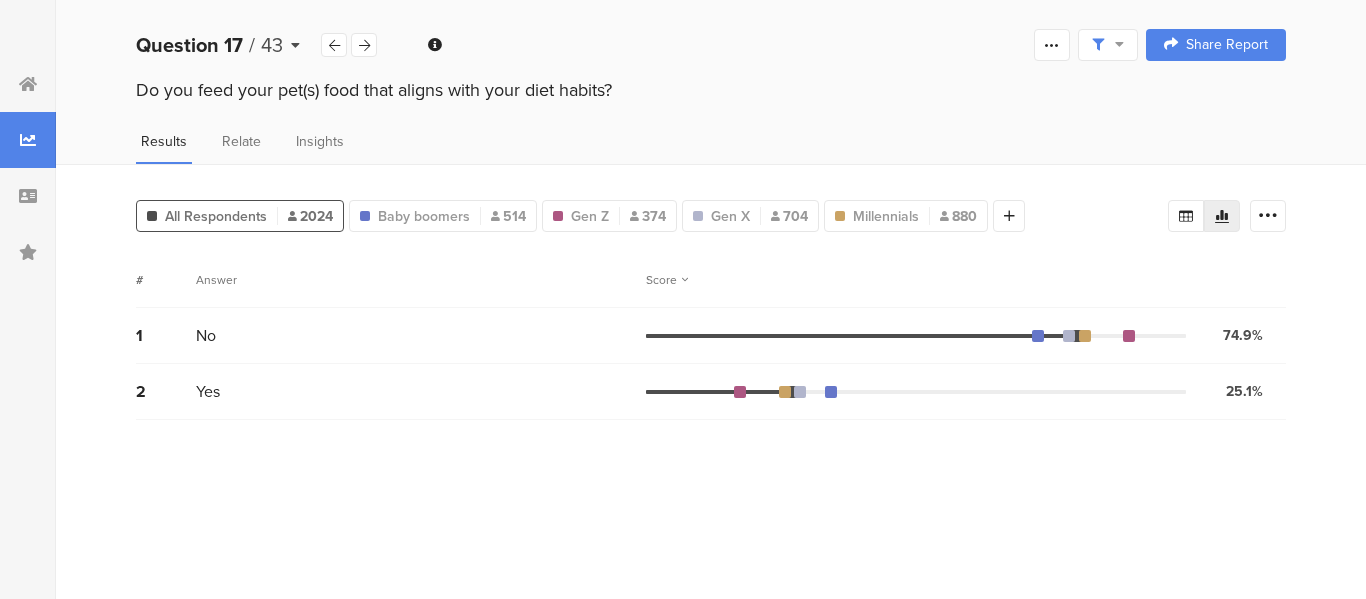click on "Question 17" at bounding box center [189, 45] 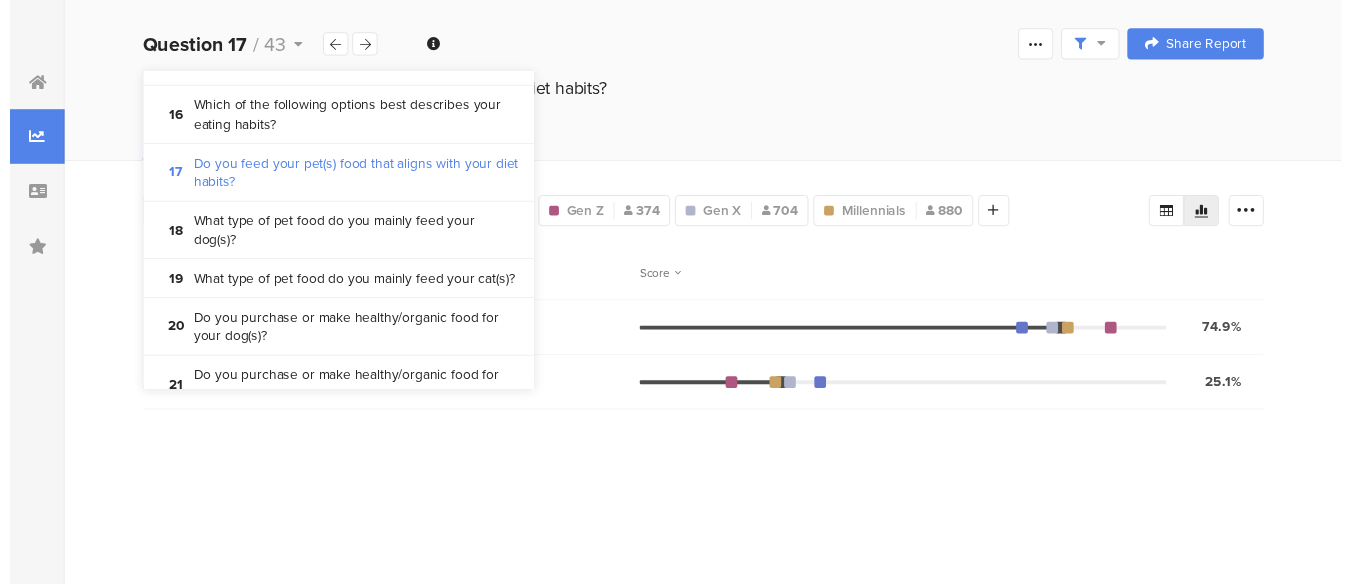 scroll, scrollTop: 1030, scrollLeft: 0, axis: vertical 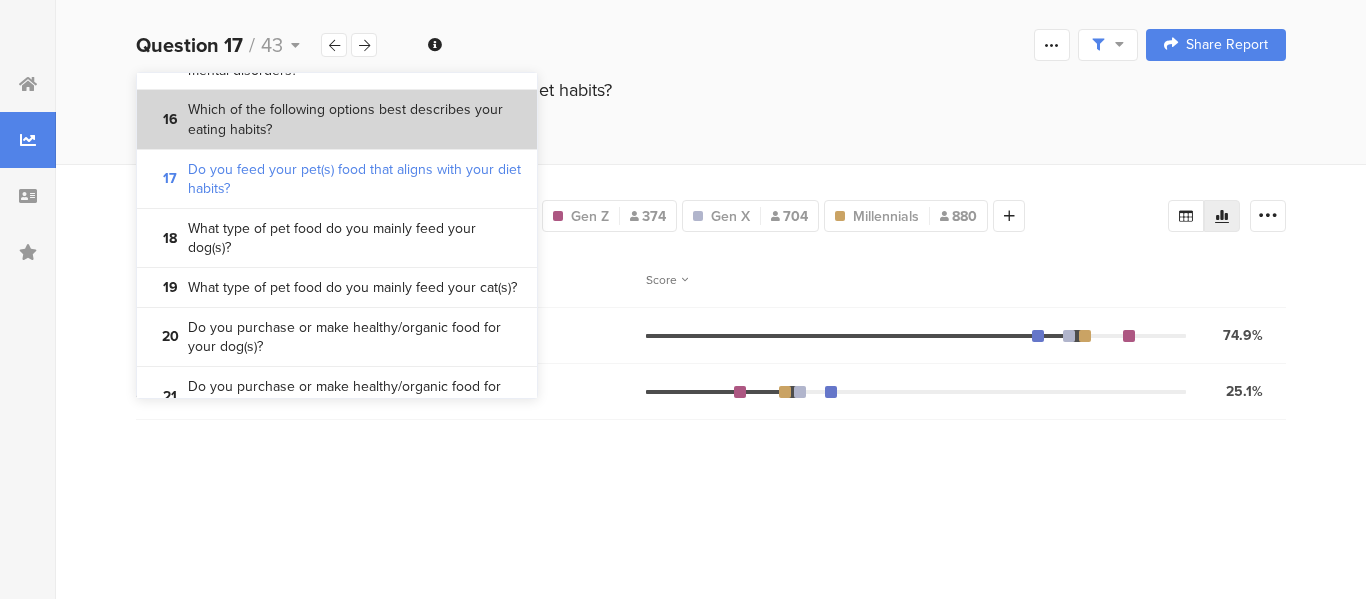 click on "Which of the following options best describes your eating habits?" at bounding box center [355, 119] 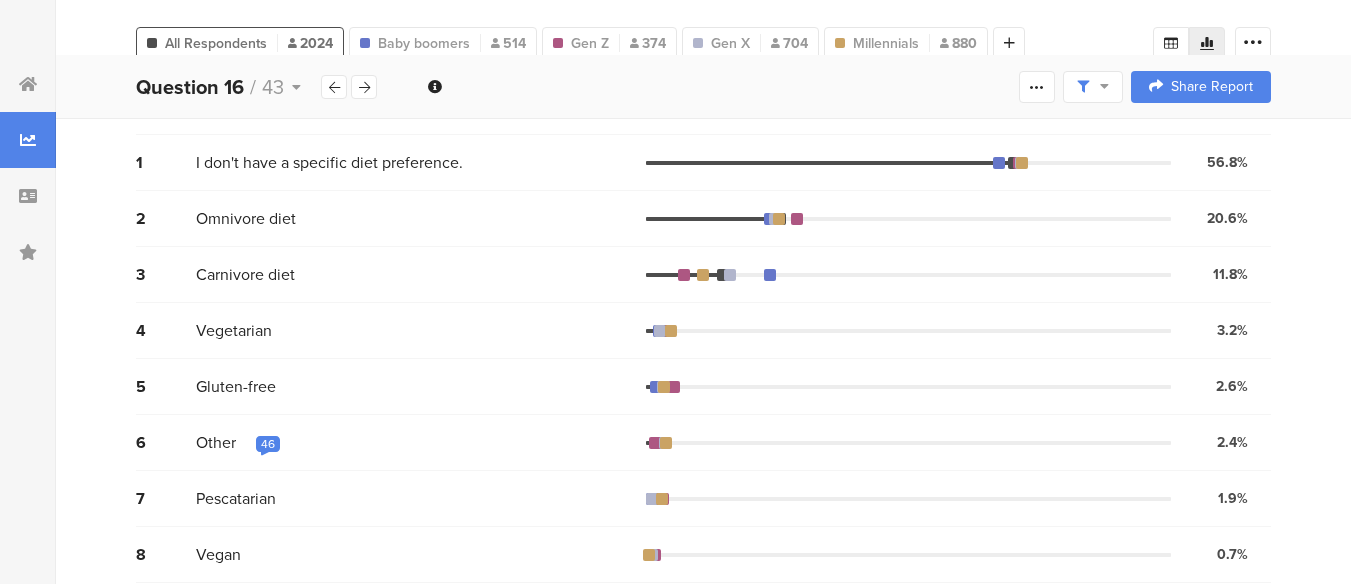 scroll, scrollTop: 185, scrollLeft: 0, axis: vertical 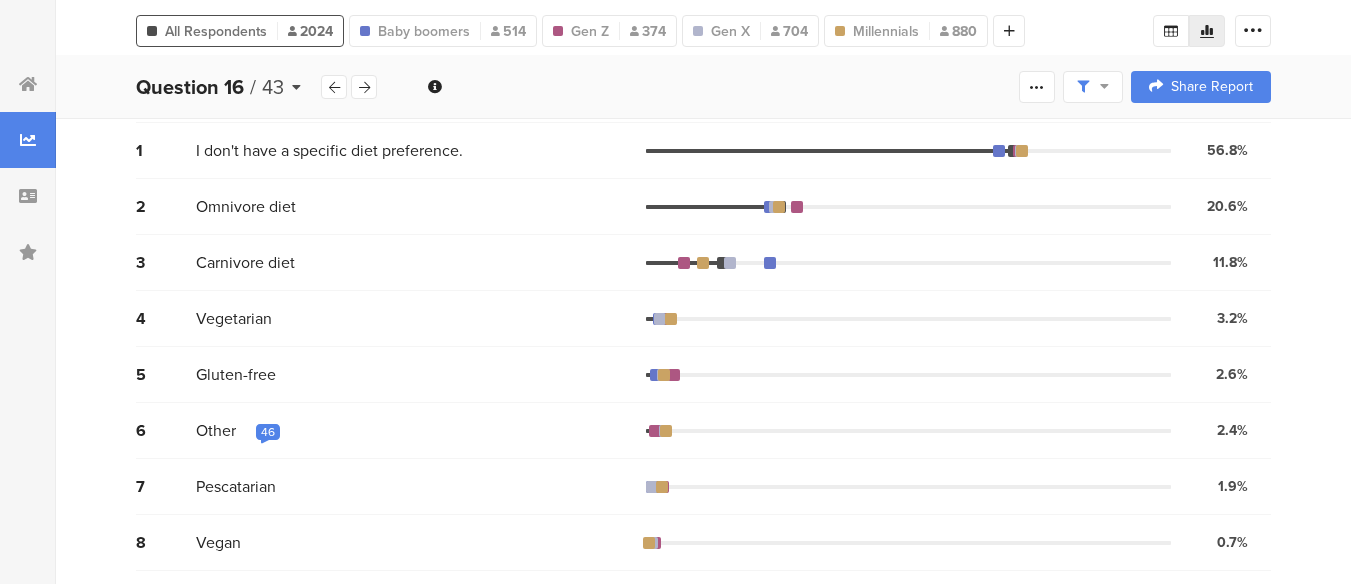 click on "Question 16   /   43" at bounding box center [228, 87] 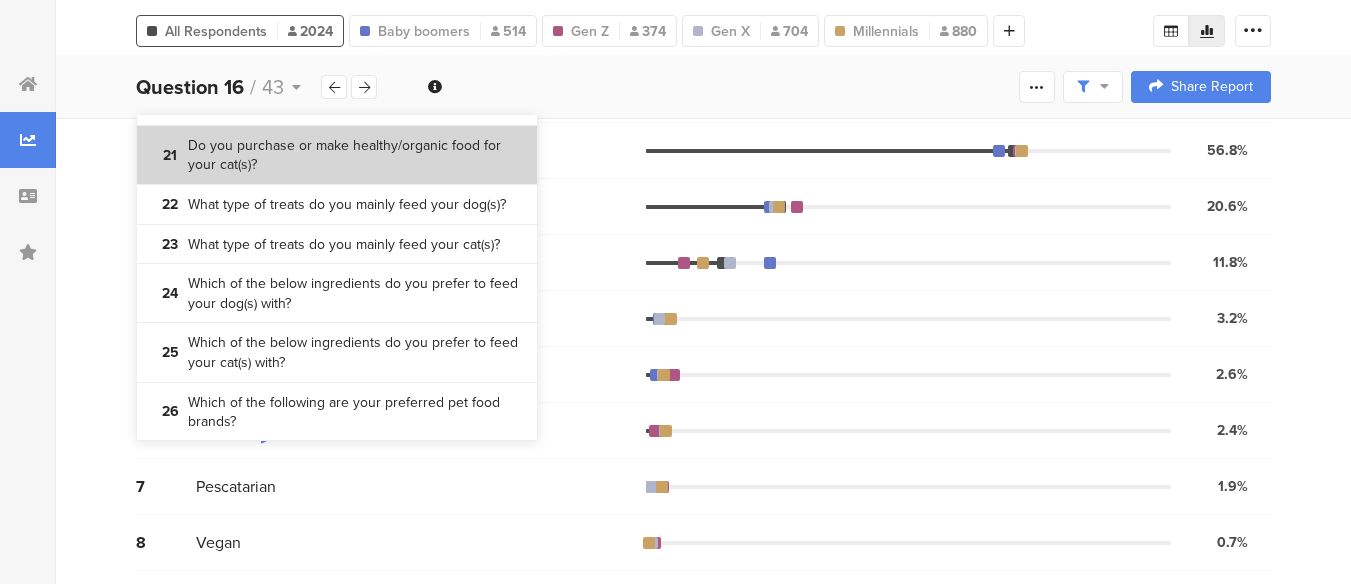 scroll, scrollTop: 1312, scrollLeft: 0, axis: vertical 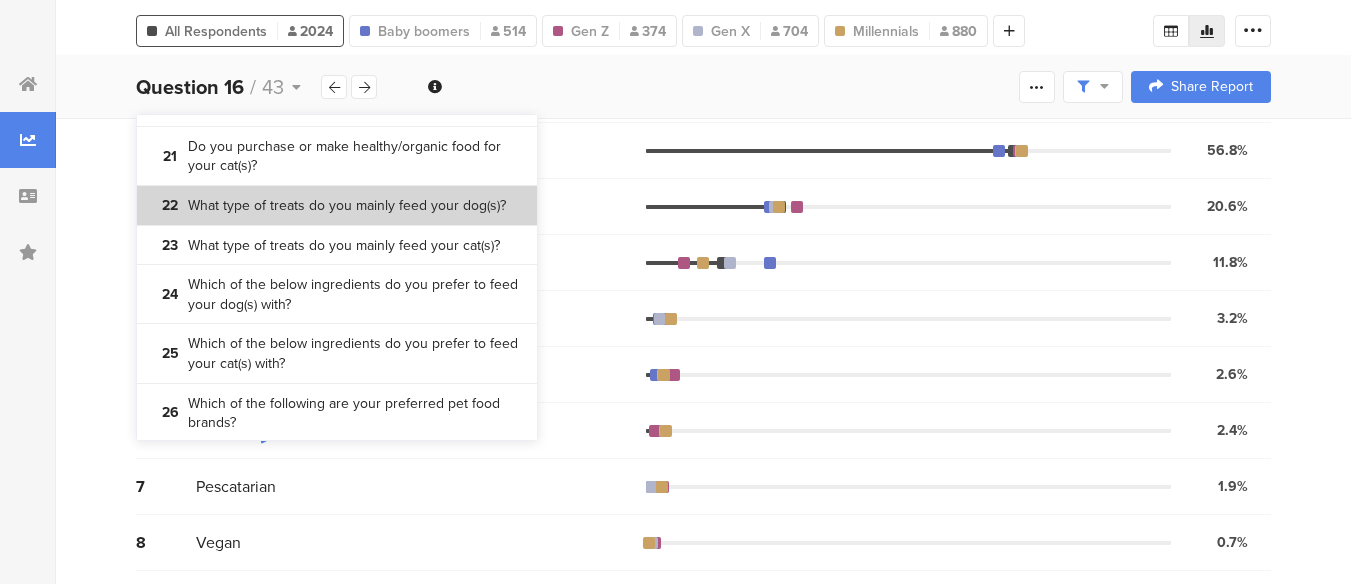 click on "What type of treats do you mainly feed your dog(s)?" at bounding box center [347, 206] 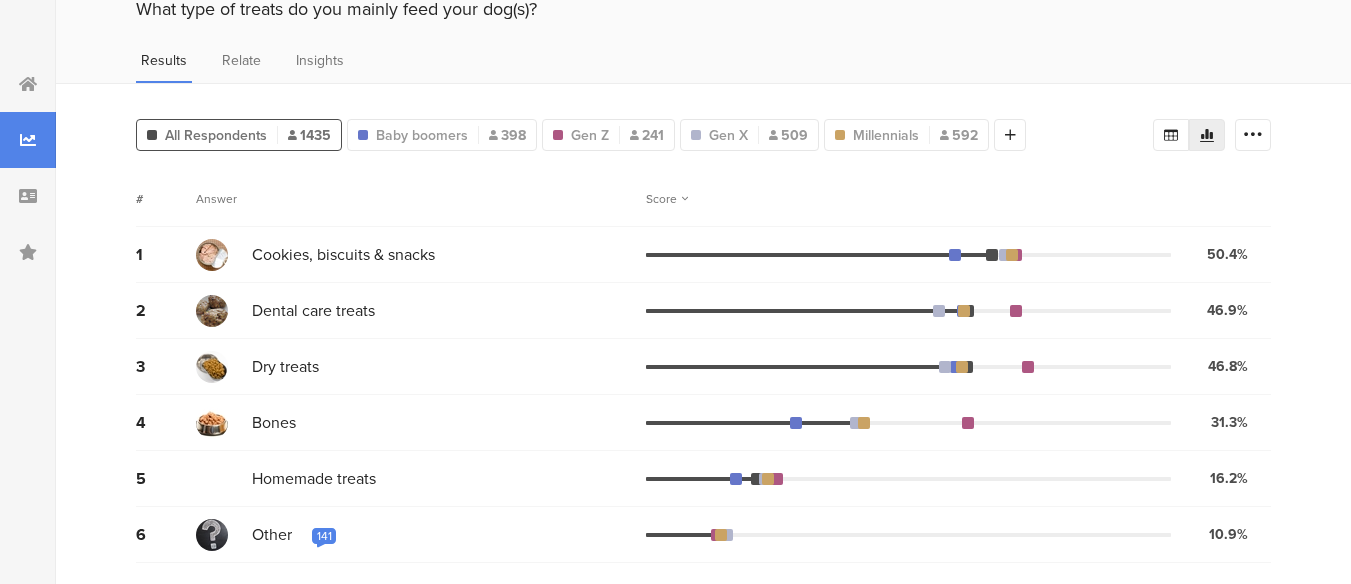 scroll, scrollTop: 82, scrollLeft: 0, axis: vertical 